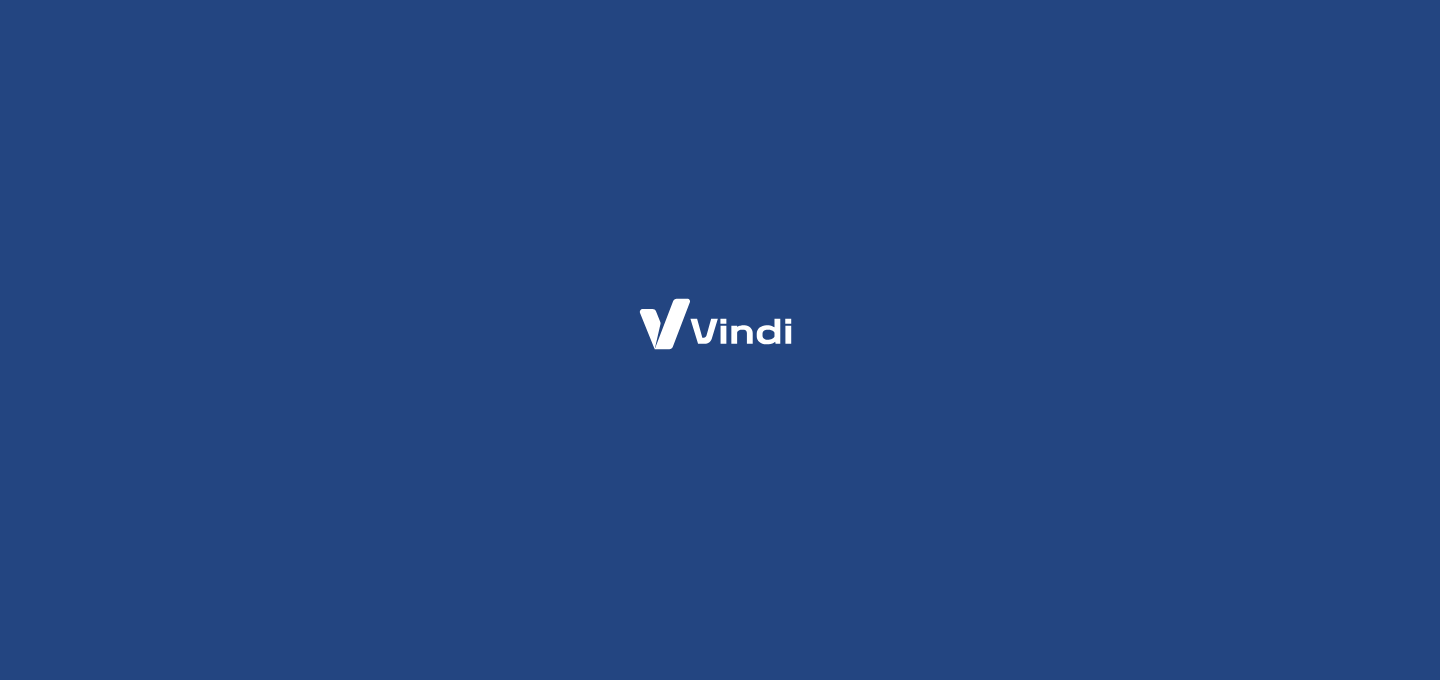 scroll, scrollTop: 0, scrollLeft: 0, axis: both 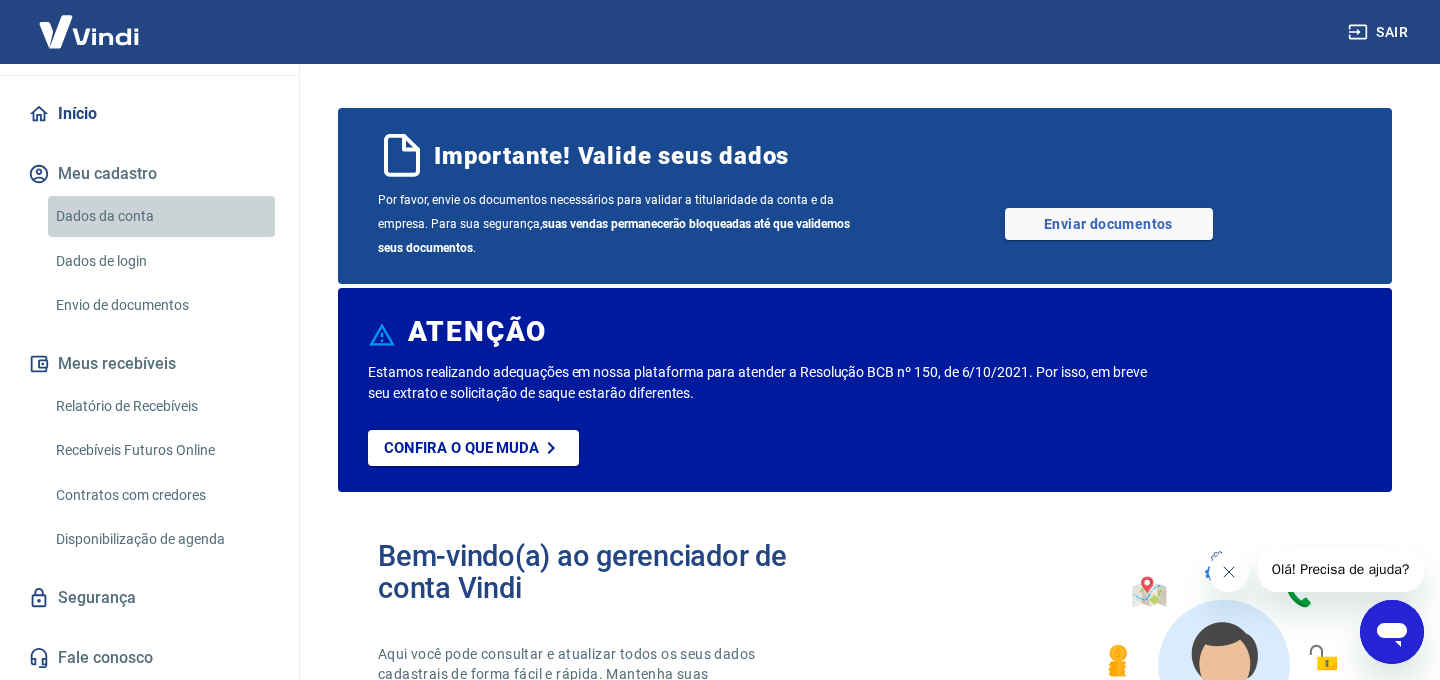 click on "Dados da conta" at bounding box center [161, 216] 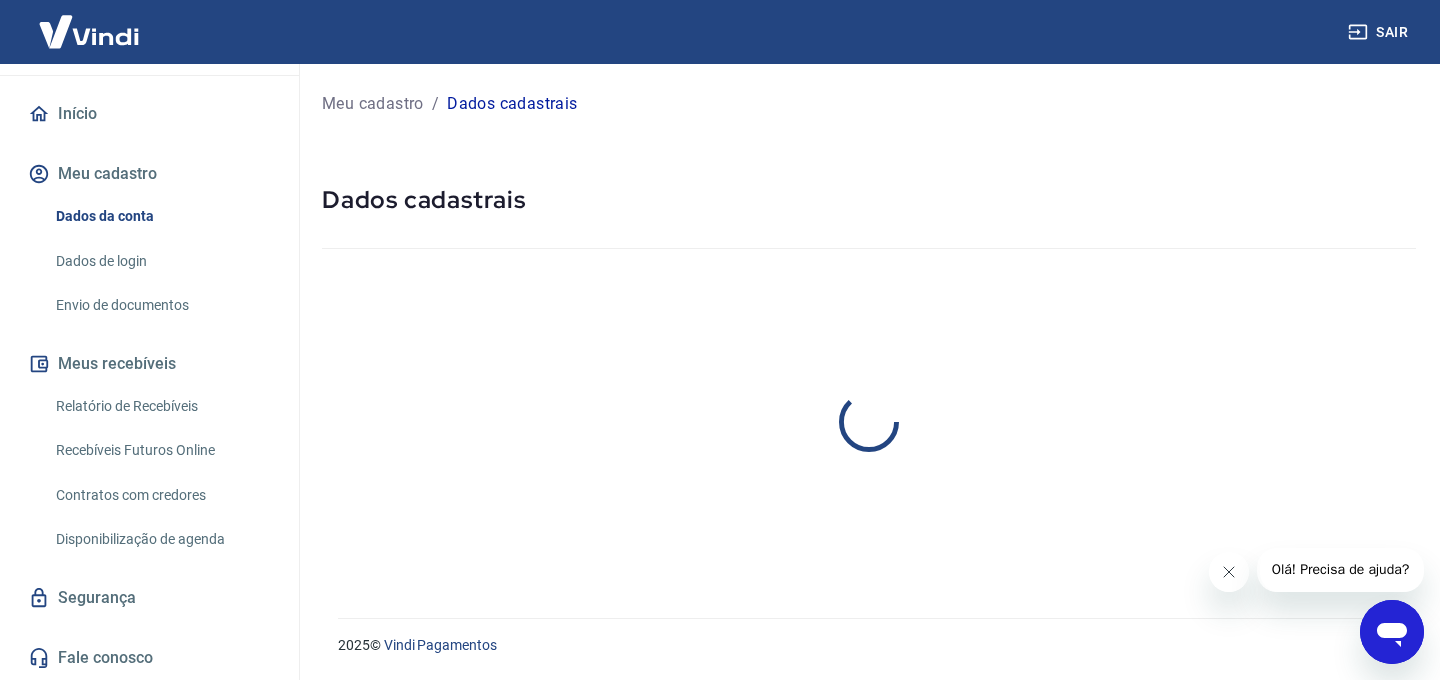 select on "SP" 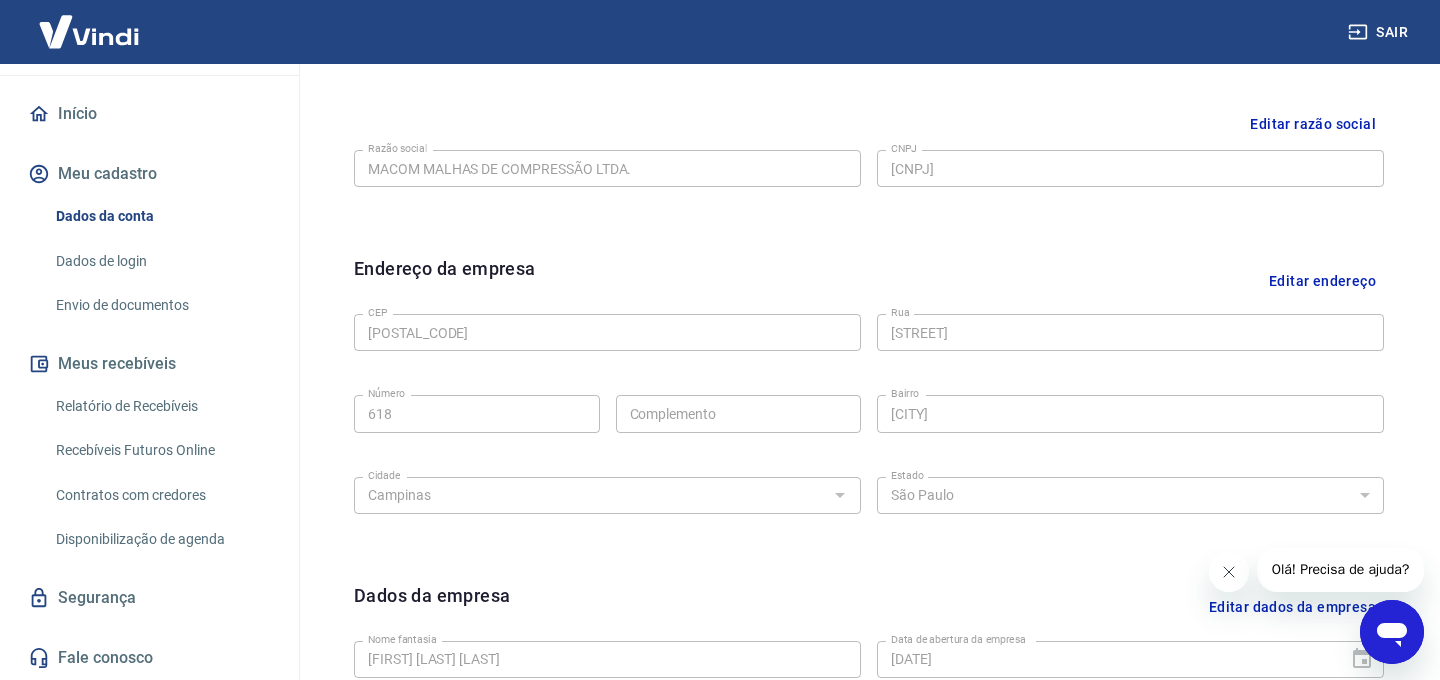 scroll, scrollTop: 762, scrollLeft: 0, axis: vertical 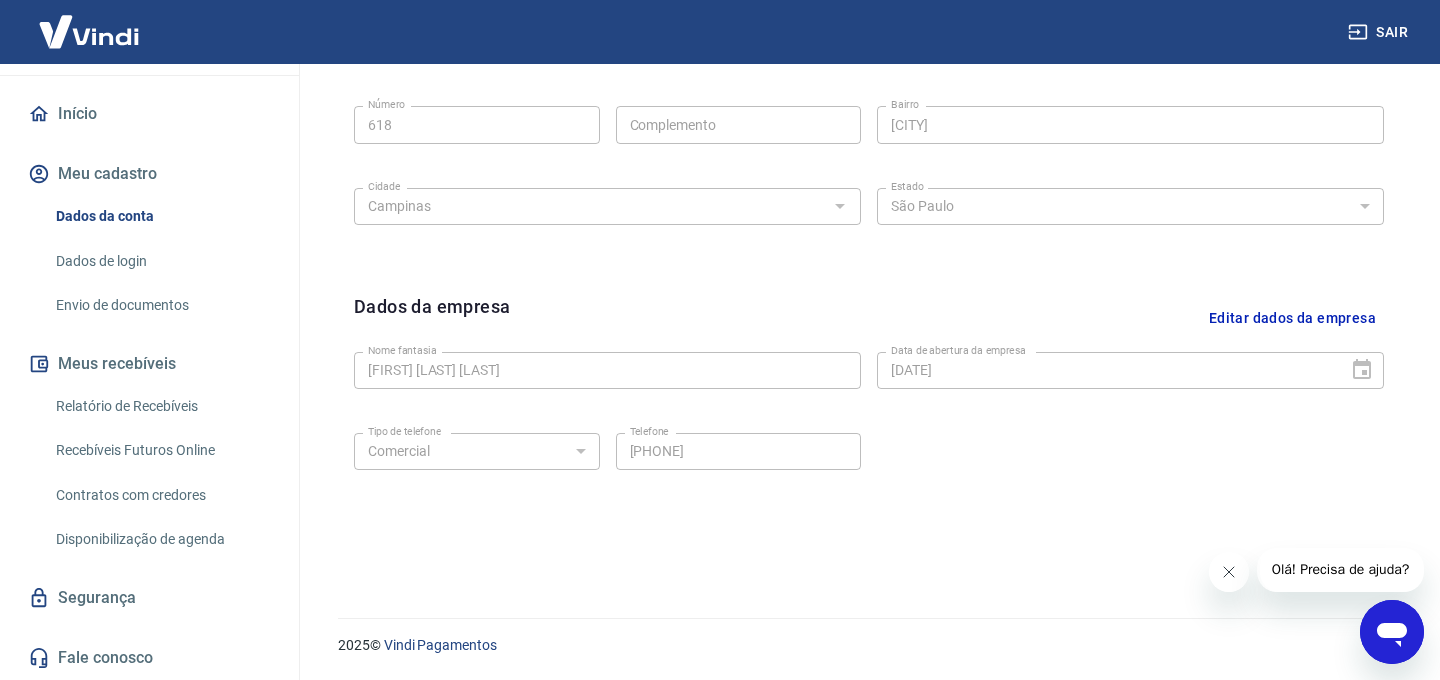 click on "Dados de login" at bounding box center (161, 261) 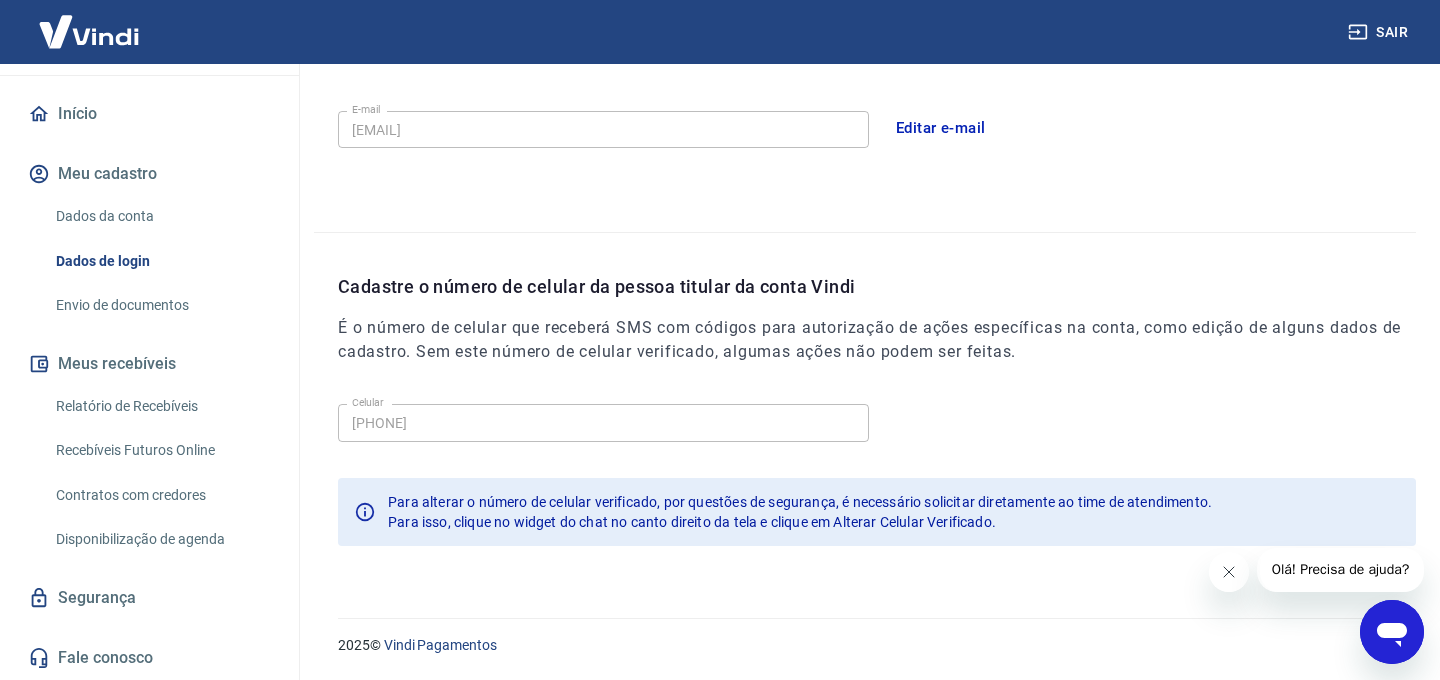 scroll, scrollTop: 600, scrollLeft: 0, axis: vertical 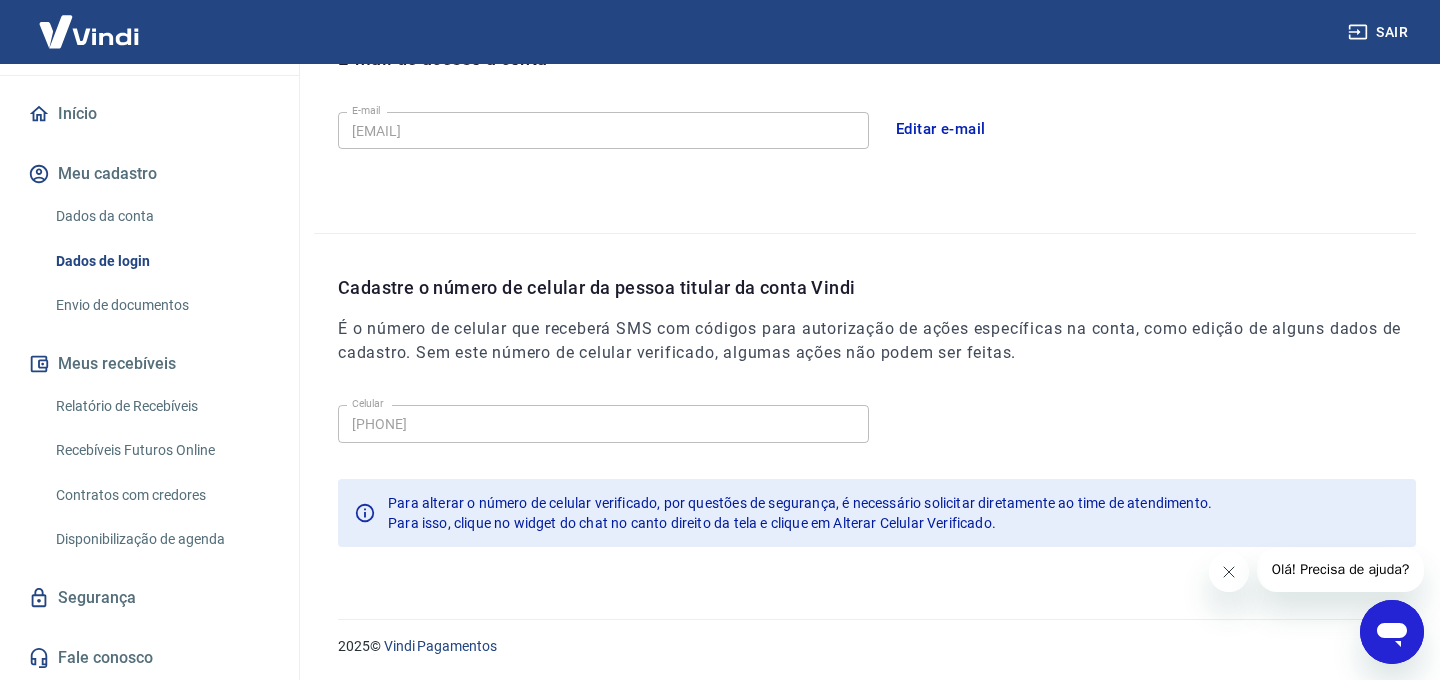 click on "Envio de documentos" at bounding box center [161, 305] 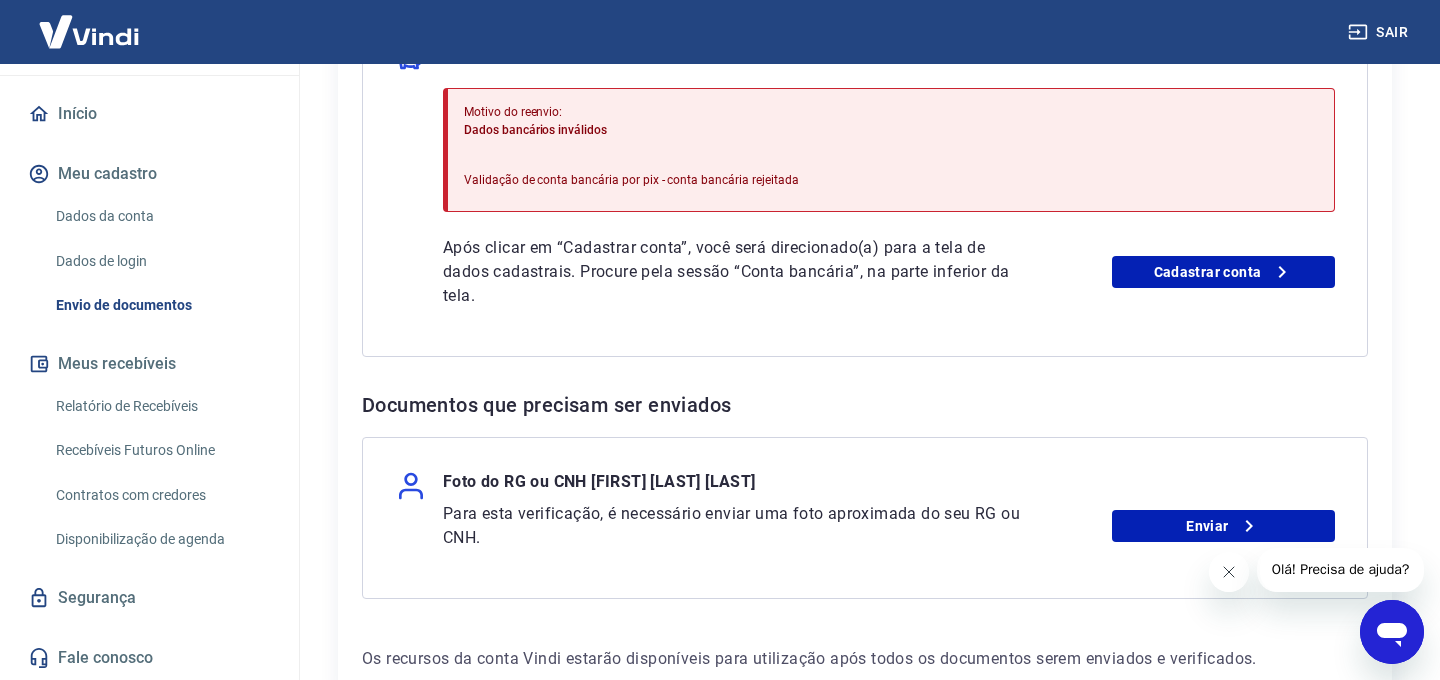 scroll, scrollTop: 651, scrollLeft: 0, axis: vertical 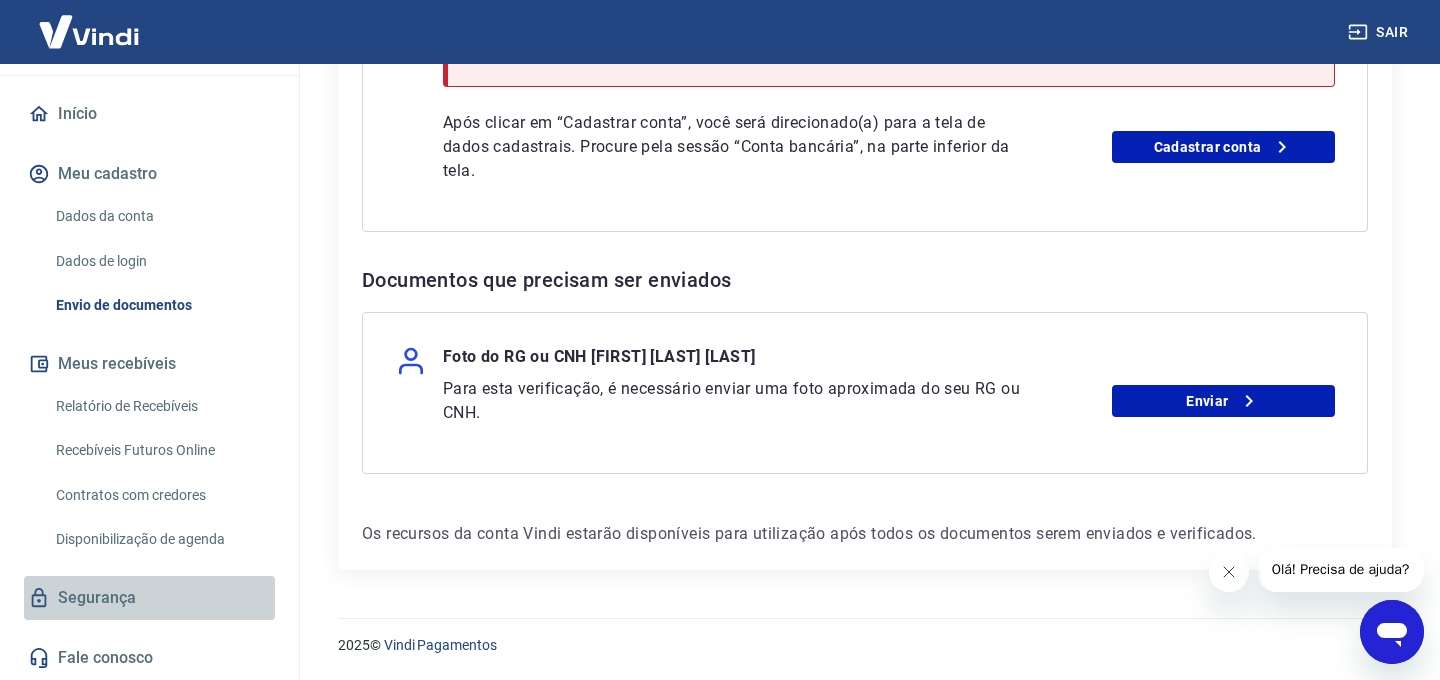 click on "Segurança" at bounding box center (149, 598) 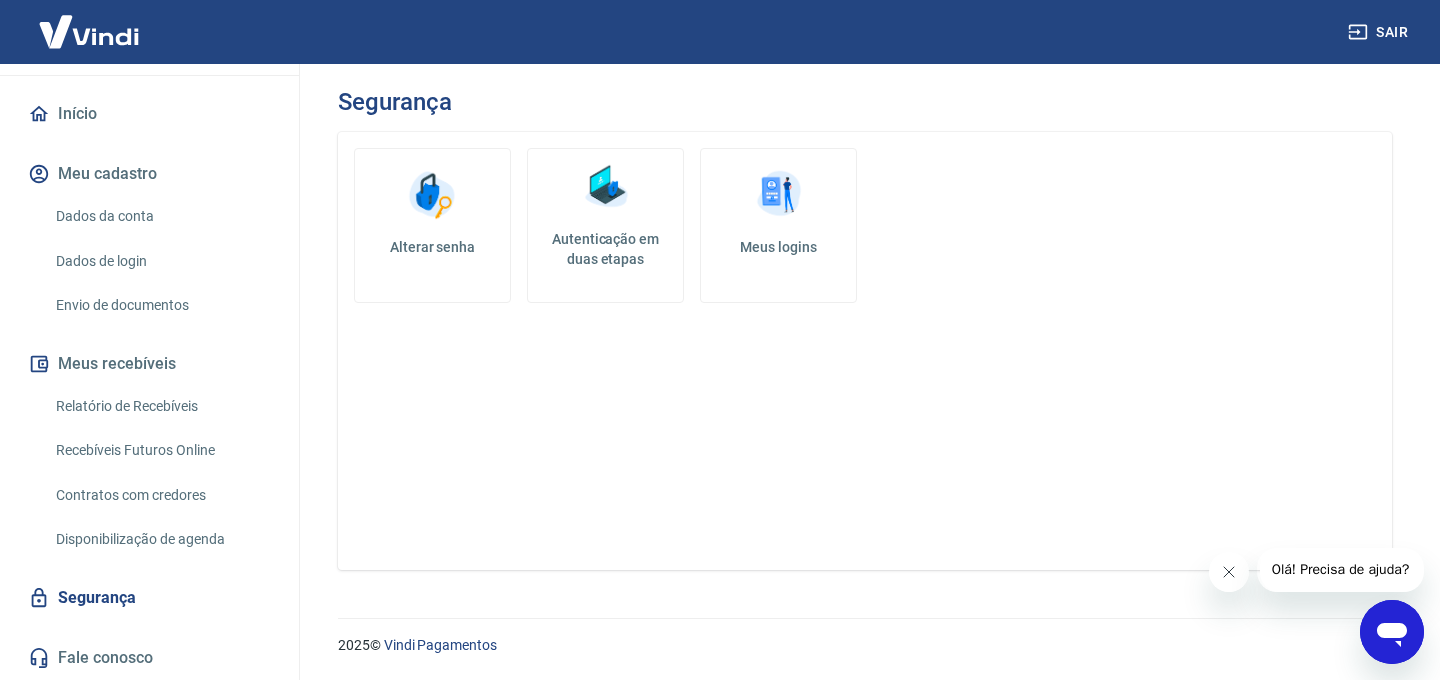 scroll, scrollTop: 0, scrollLeft: 0, axis: both 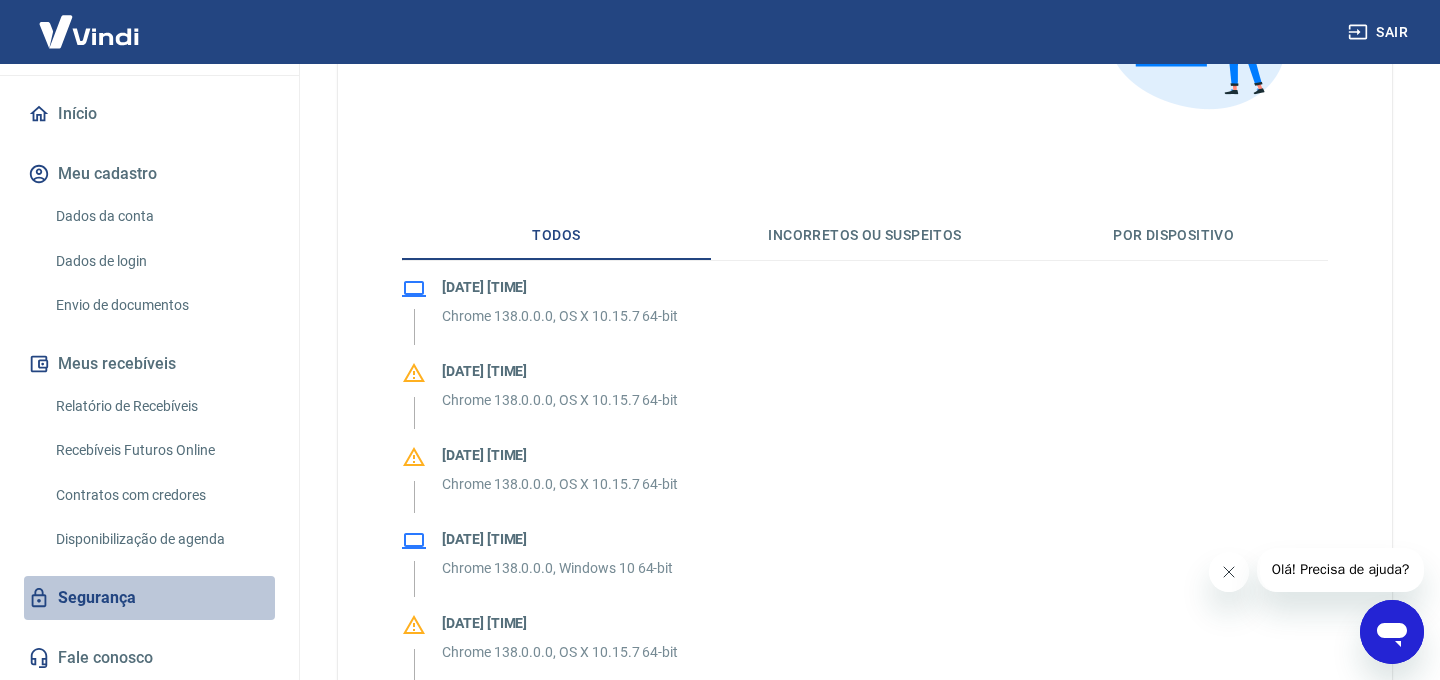 click on "Segurança" at bounding box center (149, 598) 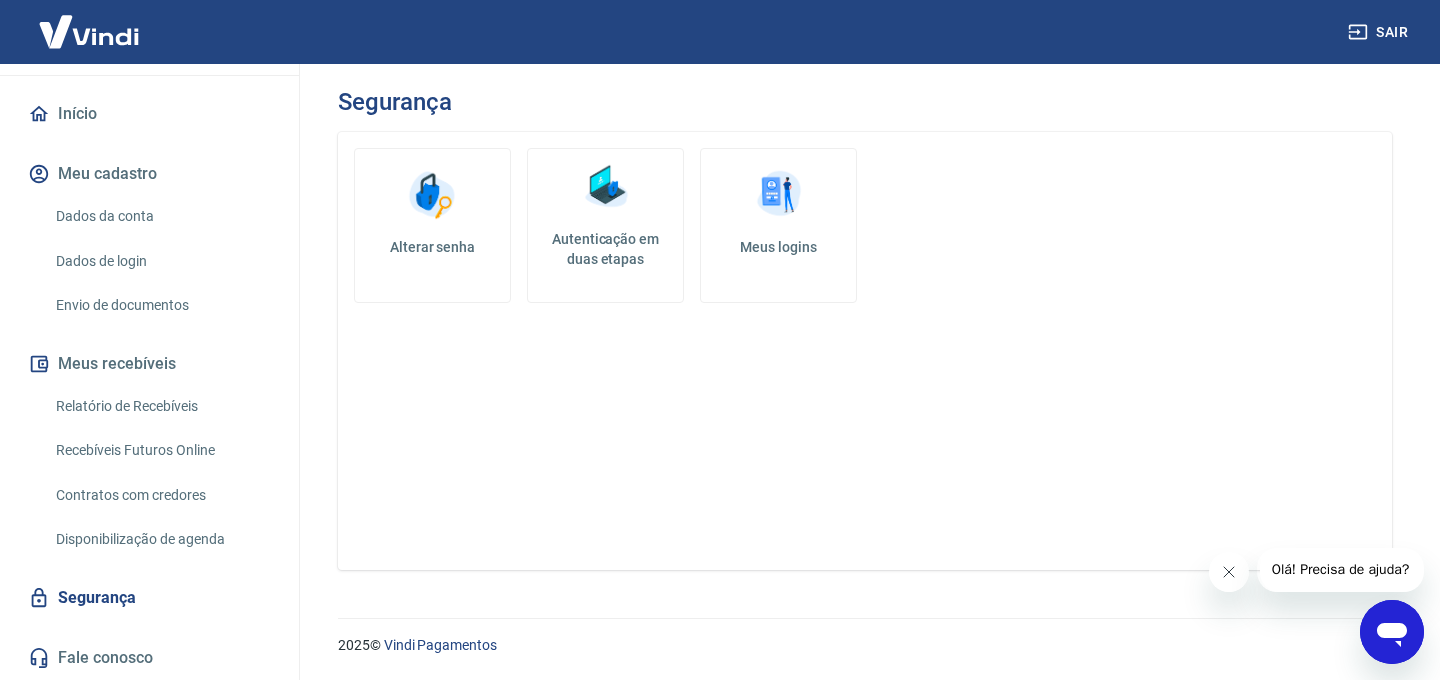 click on "Alterar senha" at bounding box center [432, 247] 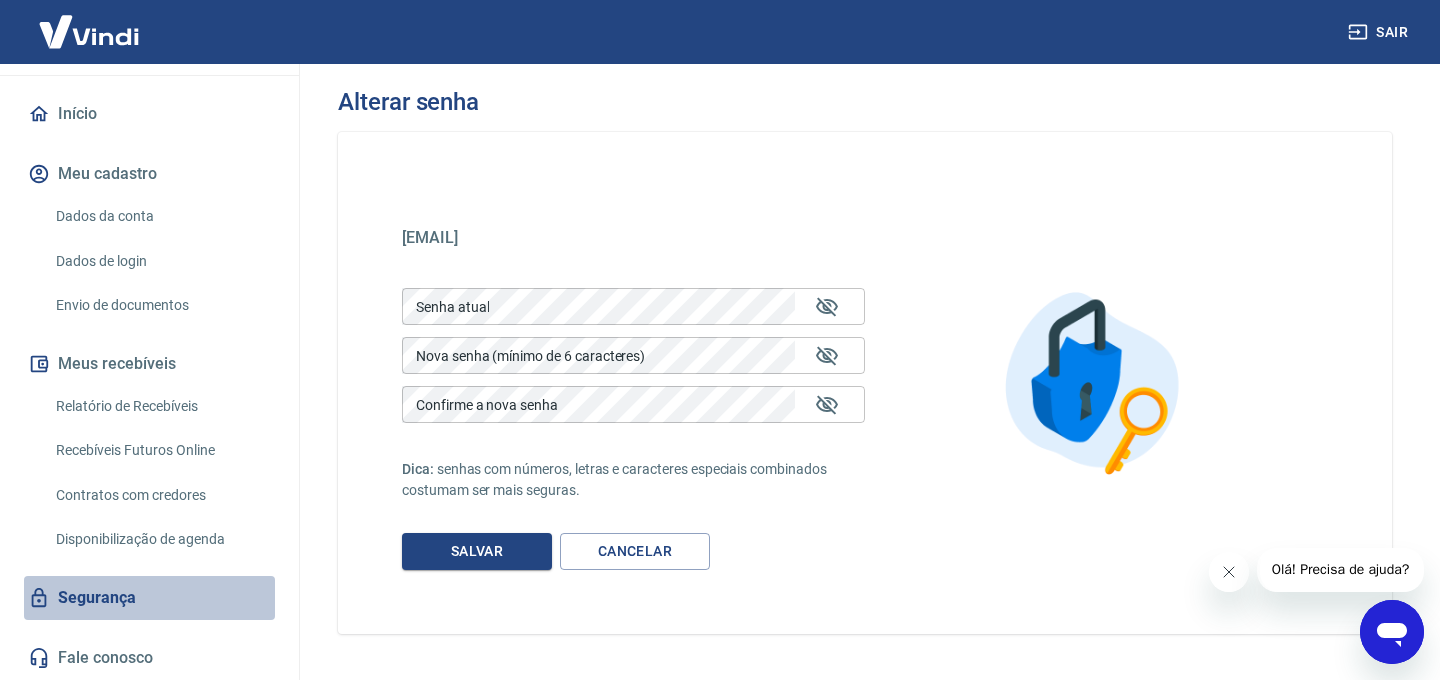 click on "Segurança" at bounding box center [149, 598] 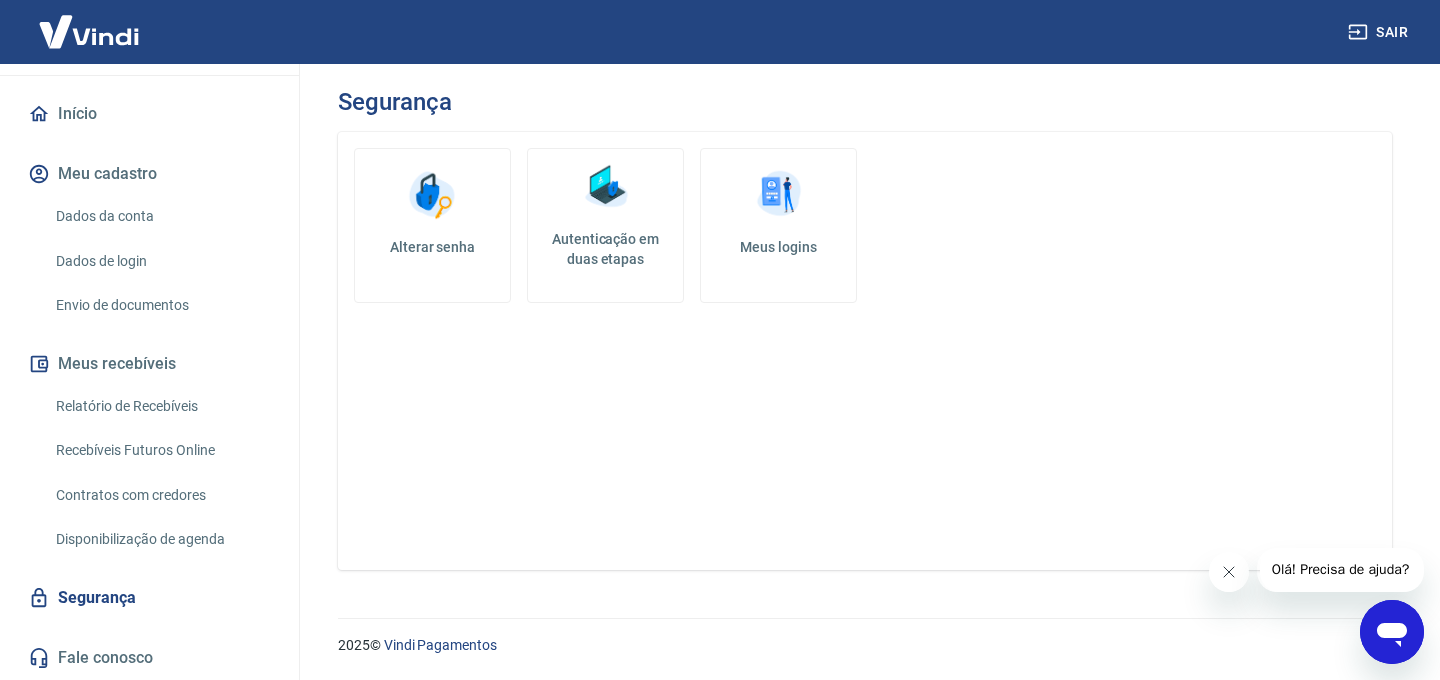 click on "Autenticação em duas etapas" at bounding box center (605, 249) 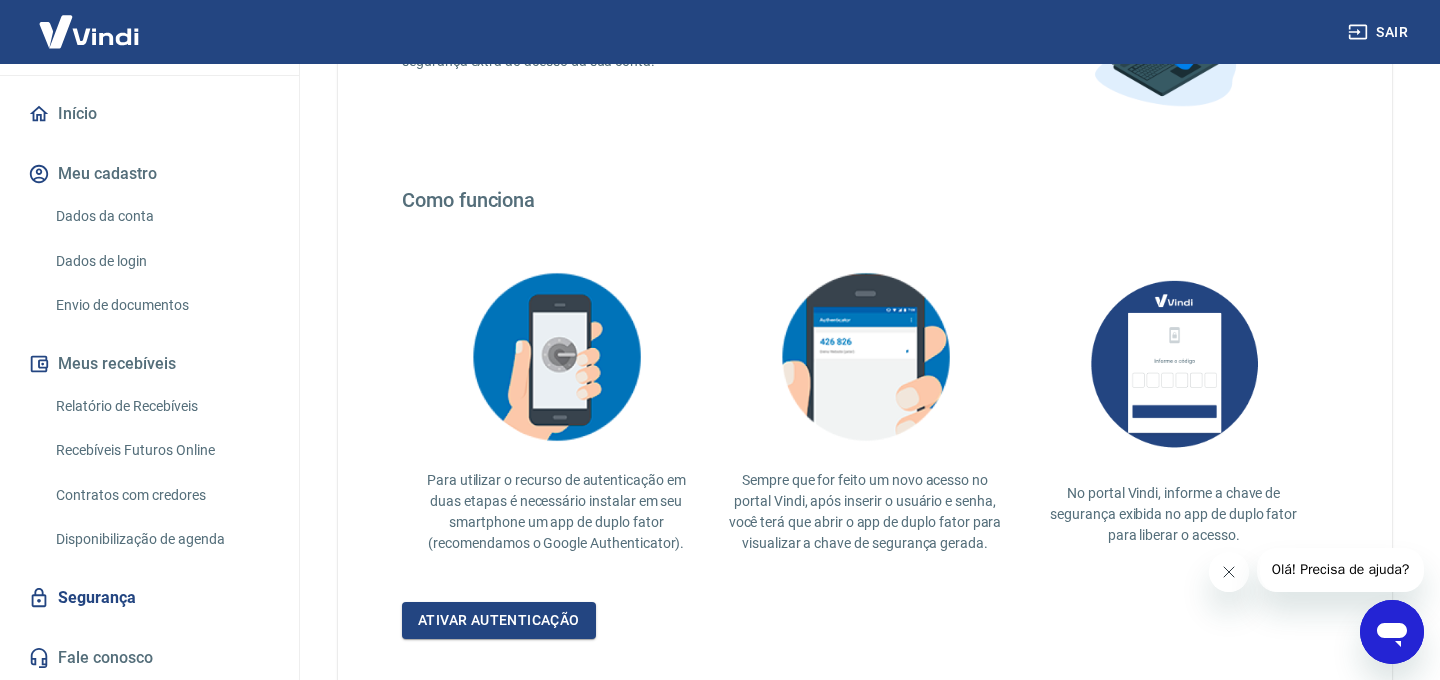scroll, scrollTop: 404, scrollLeft: 0, axis: vertical 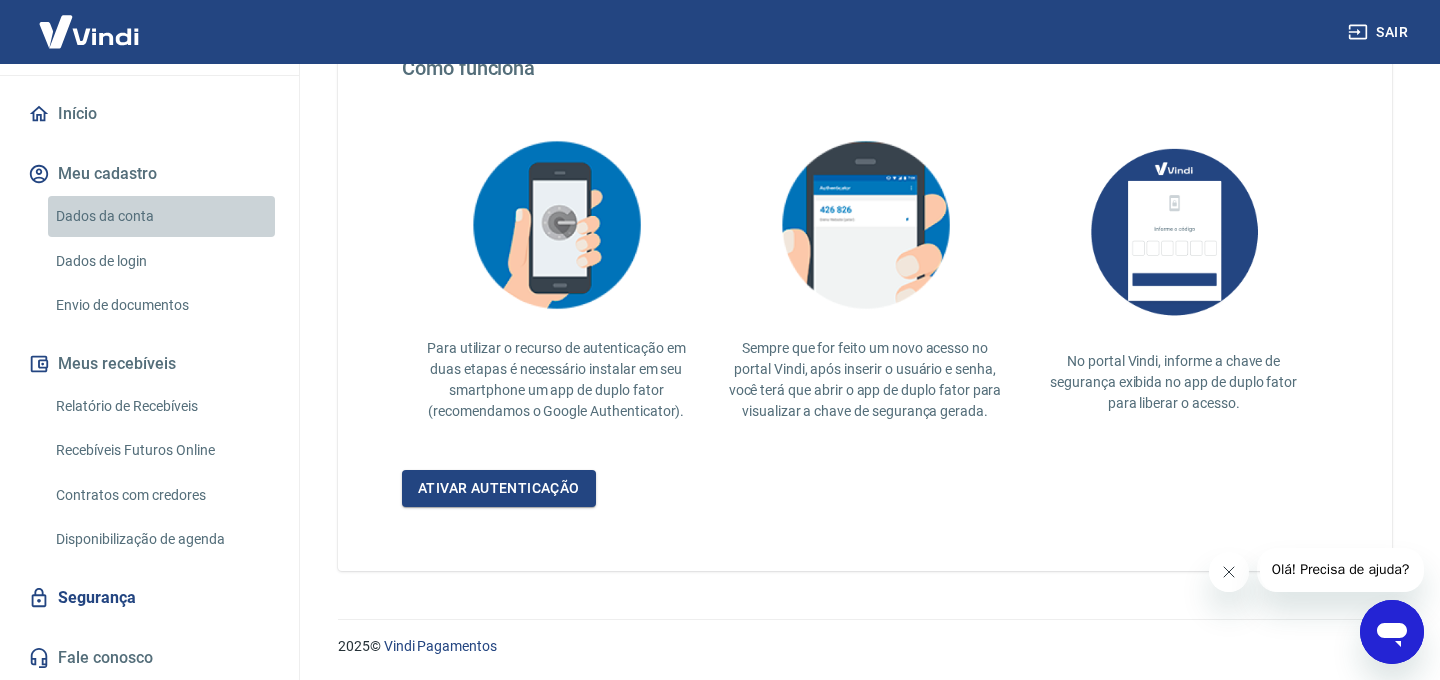 click on "Dados da conta" at bounding box center [161, 216] 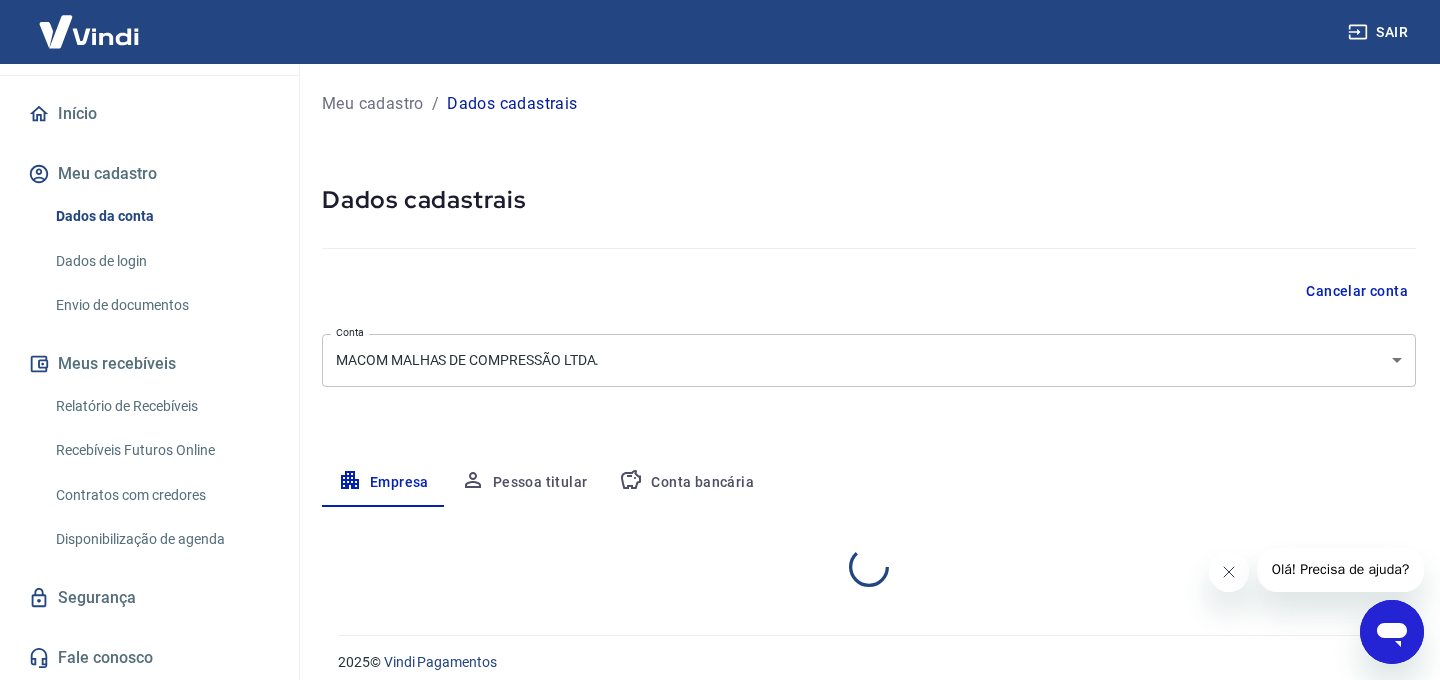 select on "SP" 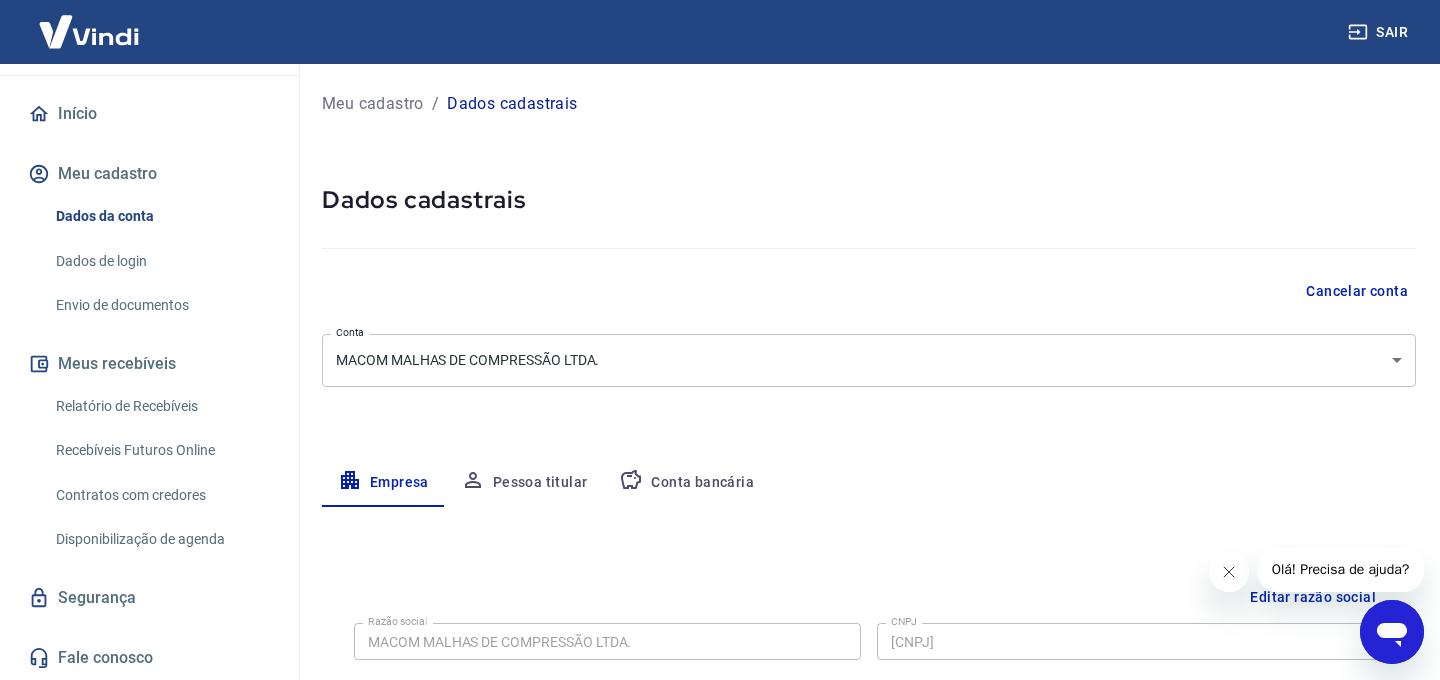 scroll, scrollTop: 762, scrollLeft: 0, axis: vertical 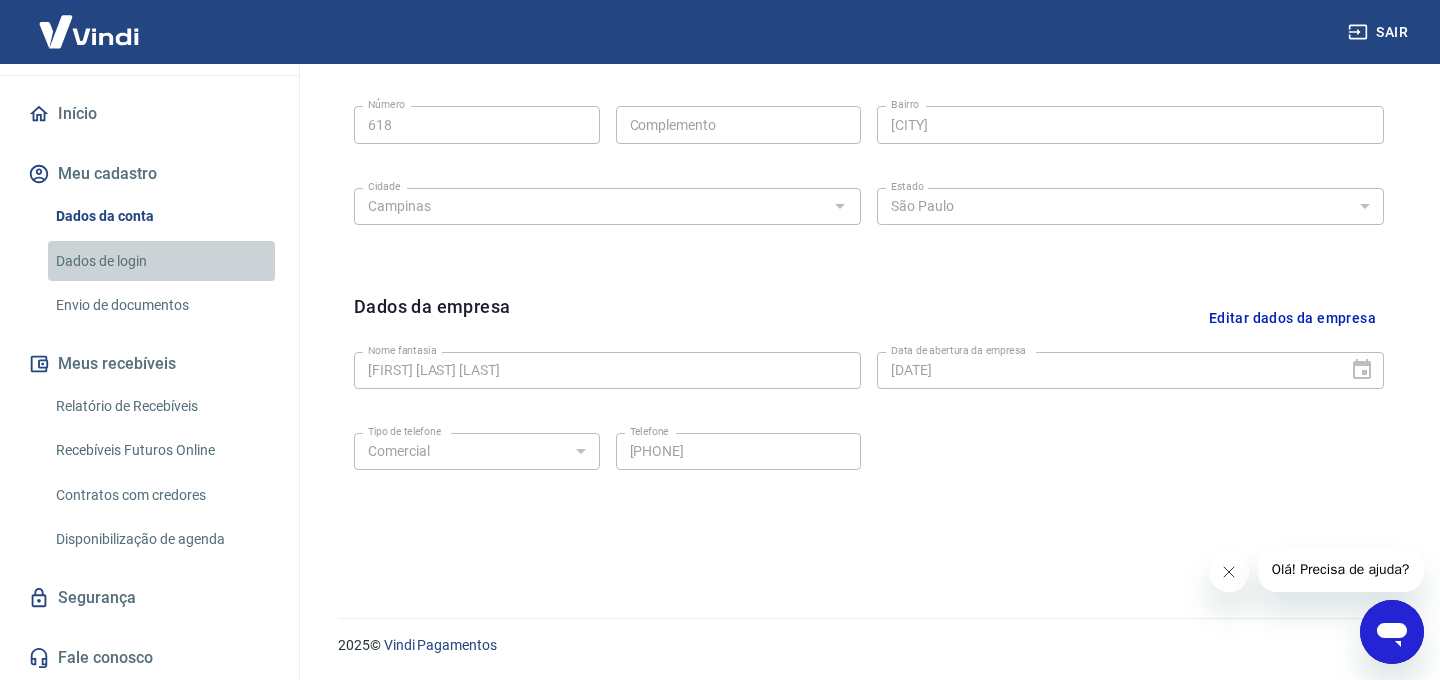click on "Dados de login" at bounding box center [161, 261] 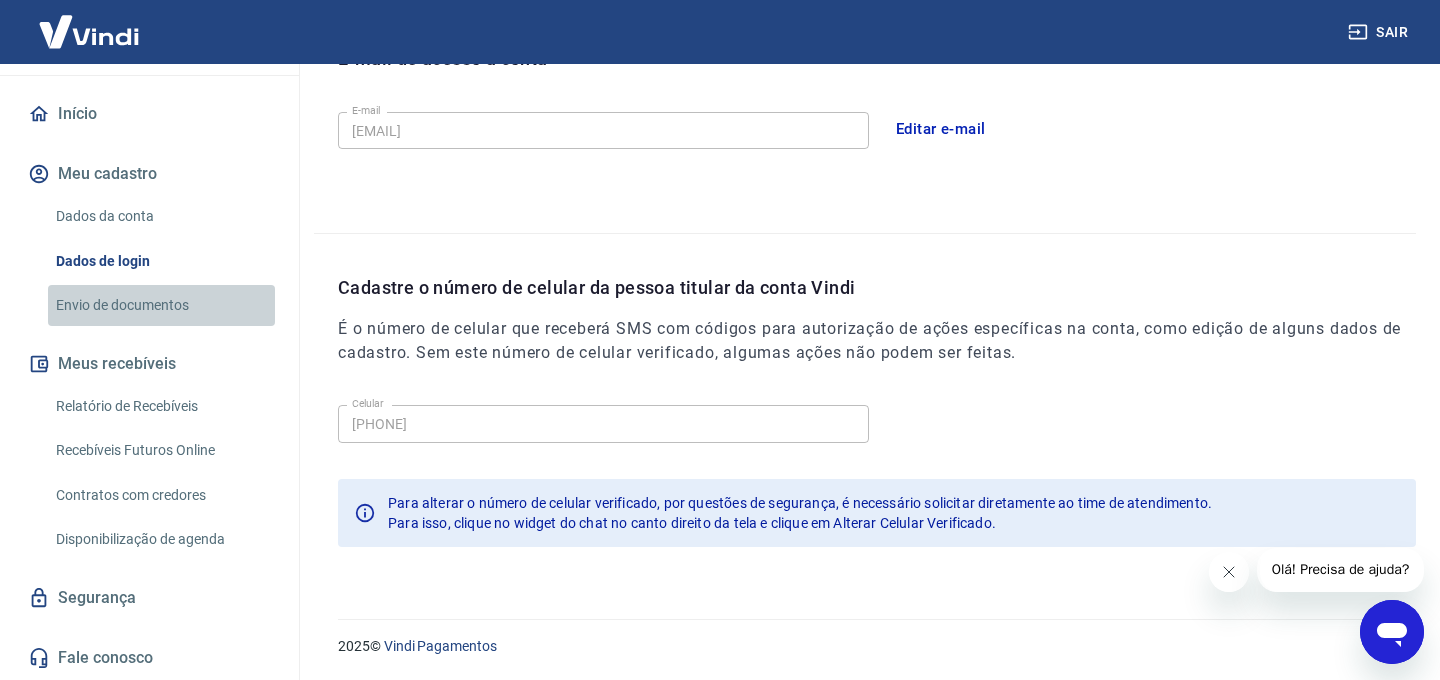 click on "Envio de documentos" at bounding box center [161, 305] 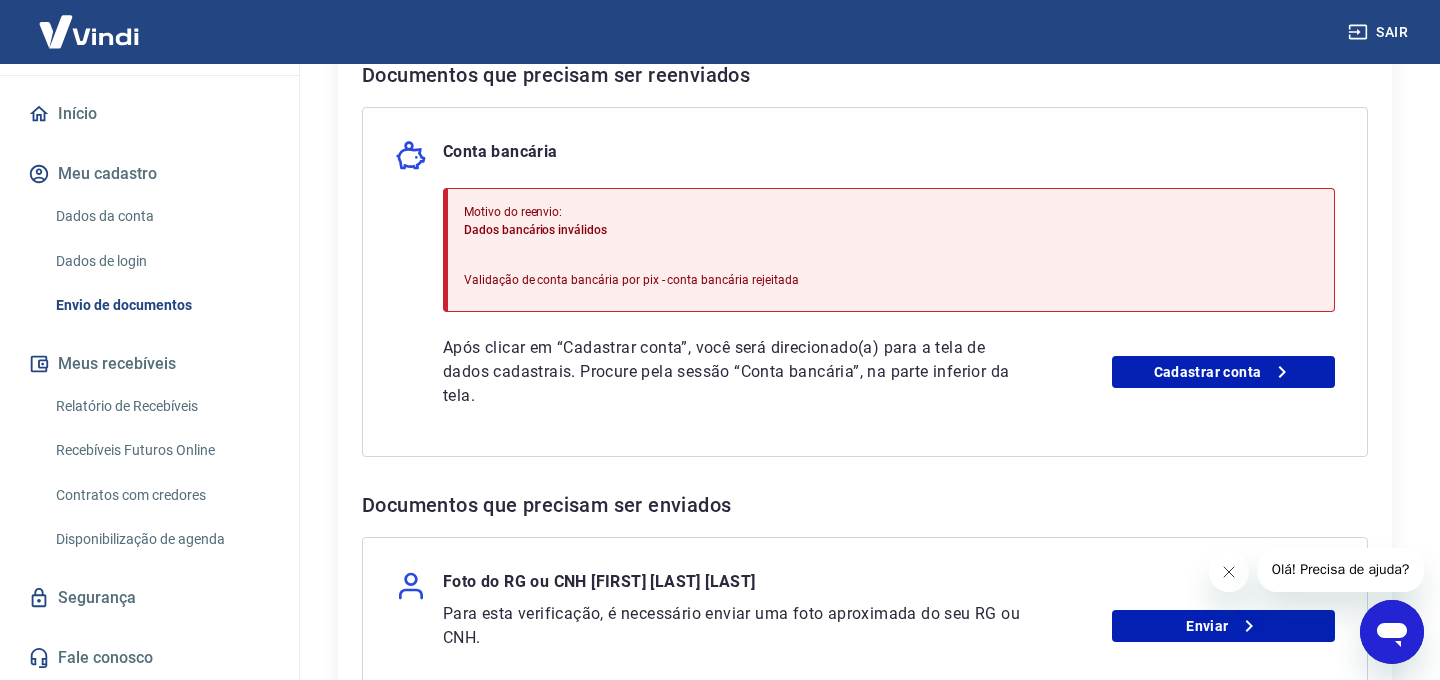scroll, scrollTop: 430, scrollLeft: 0, axis: vertical 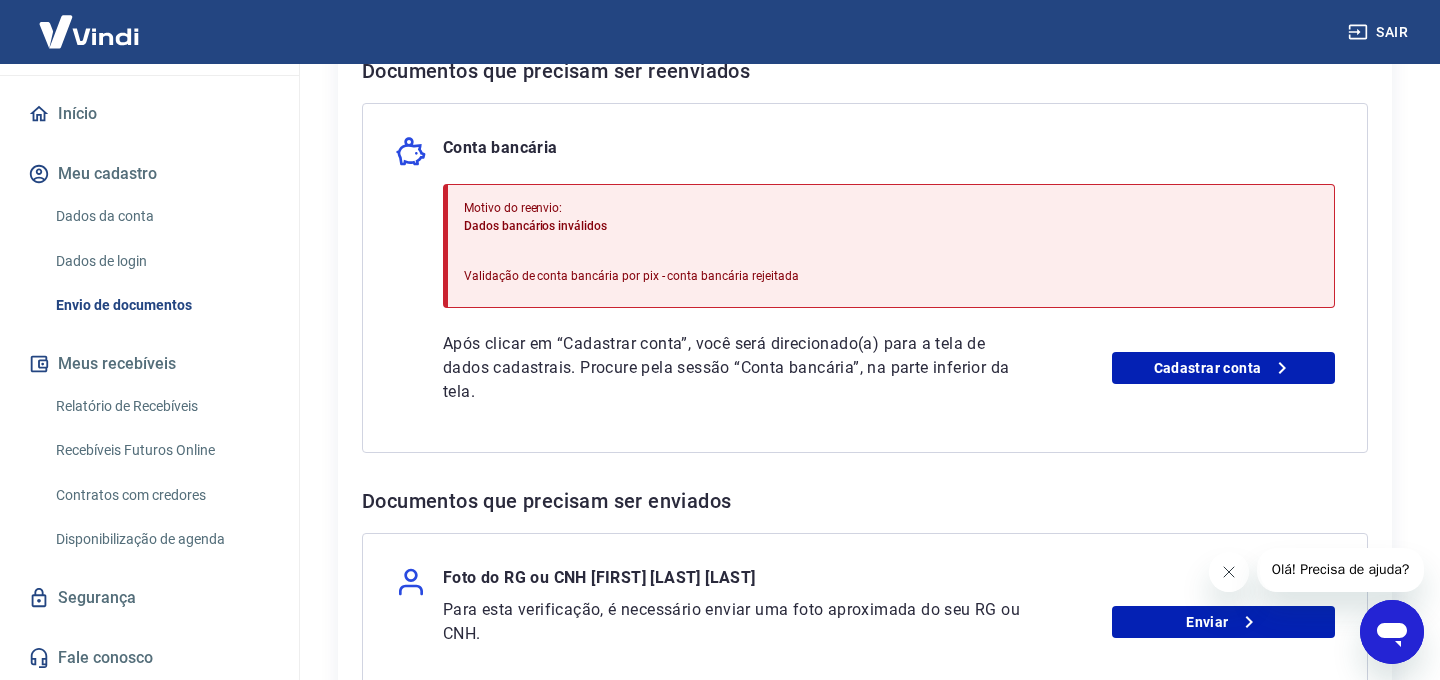 click on "Meus recebíveis" at bounding box center [149, 364] 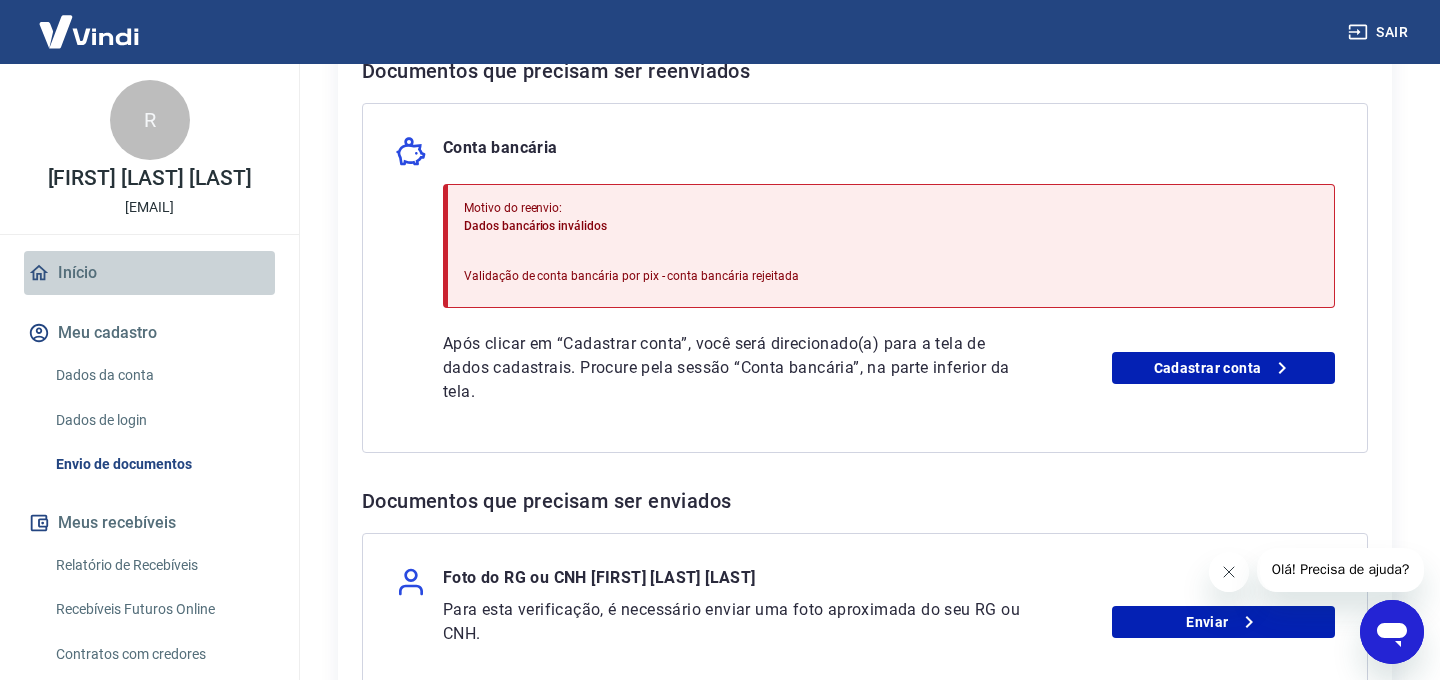 click on "Início" at bounding box center (149, 273) 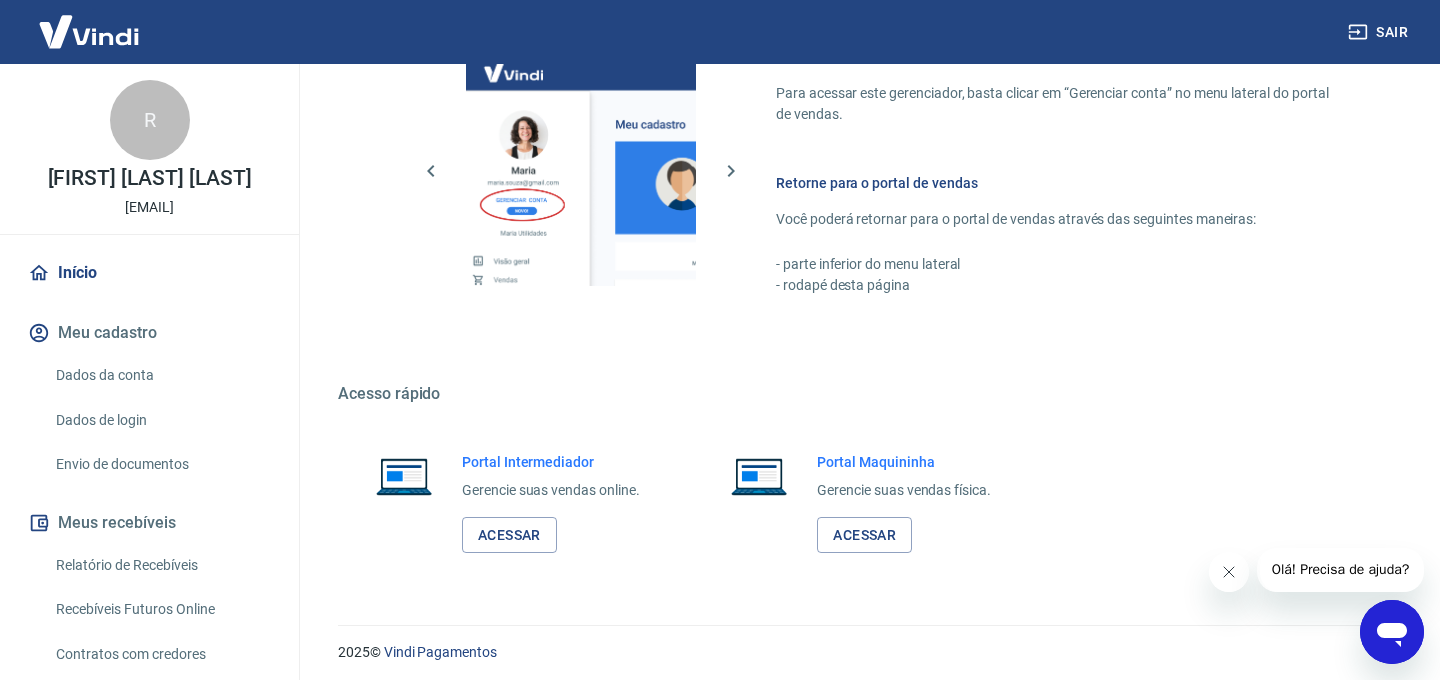scroll, scrollTop: 1306, scrollLeft: 0, axis: vertical 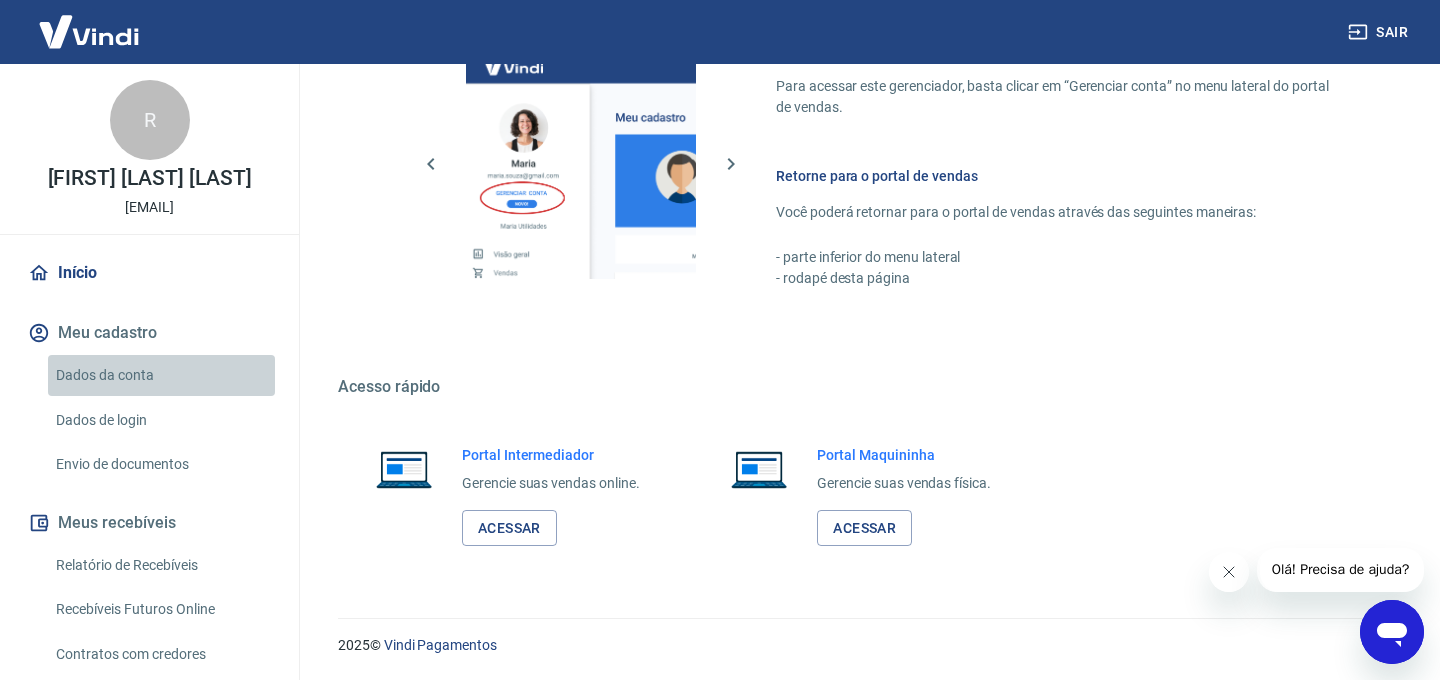 click on "Dados da conta" at bounding box center [161, 375] 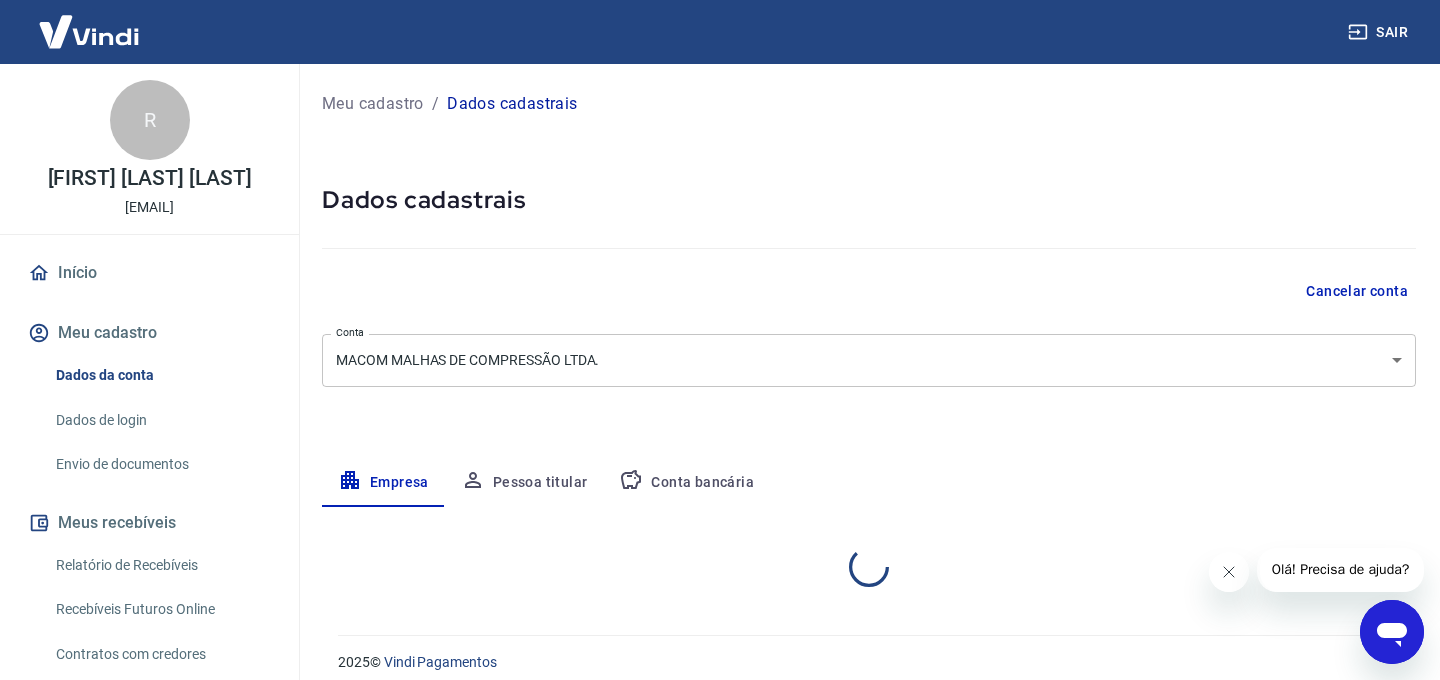select on "SP" 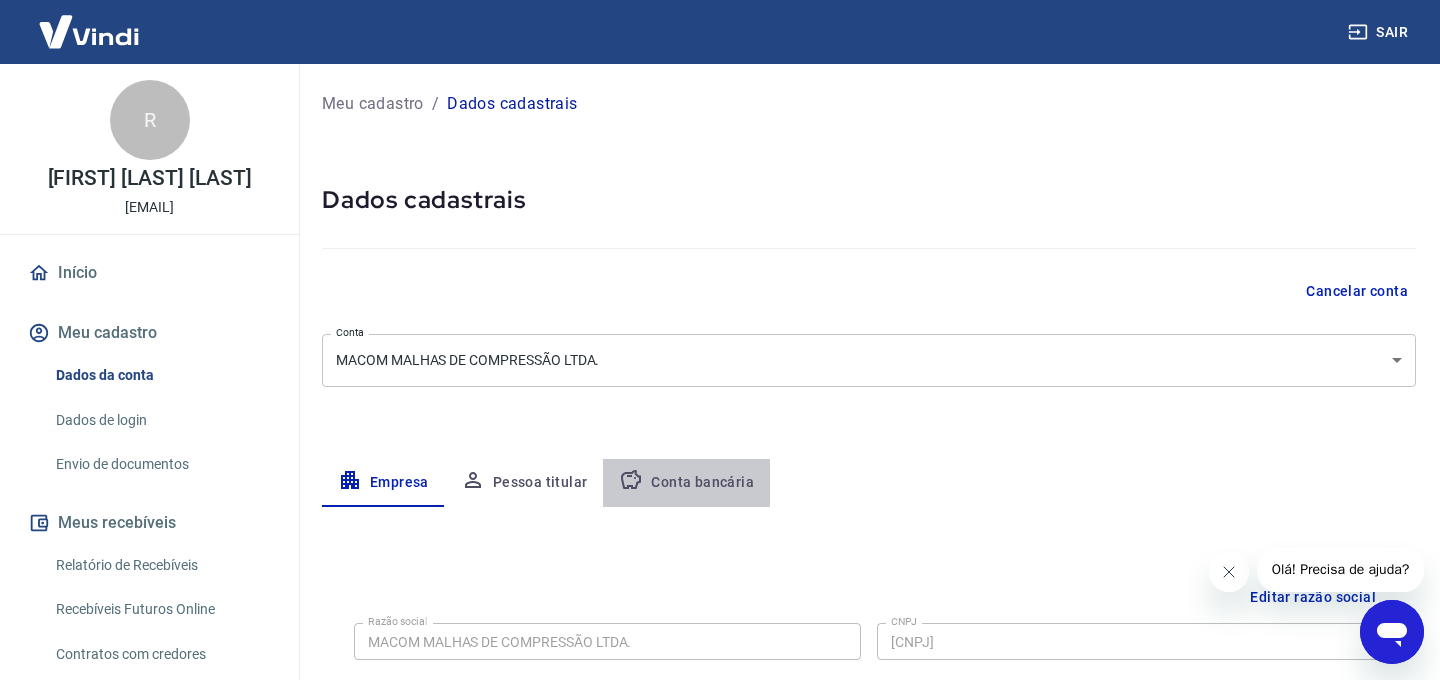 click on "Conta bancária" at bounding box center (686, 483) 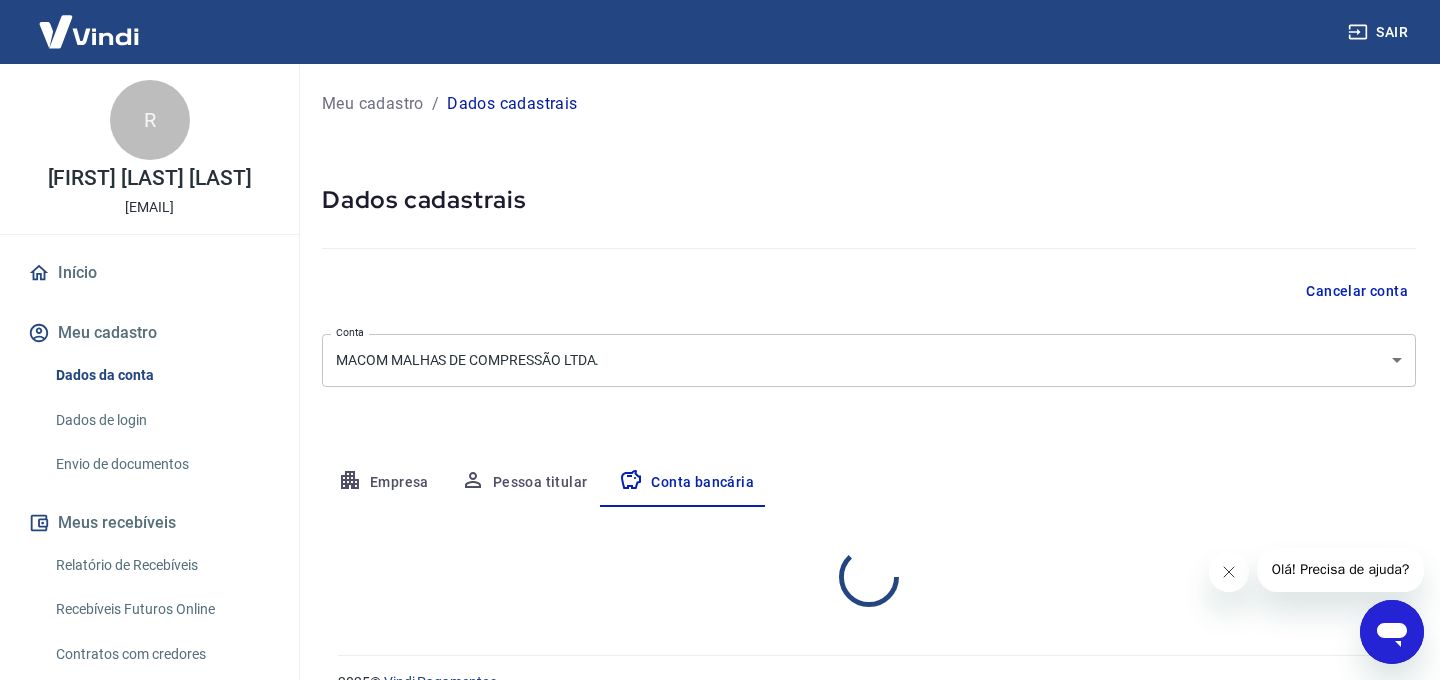 select on "1" 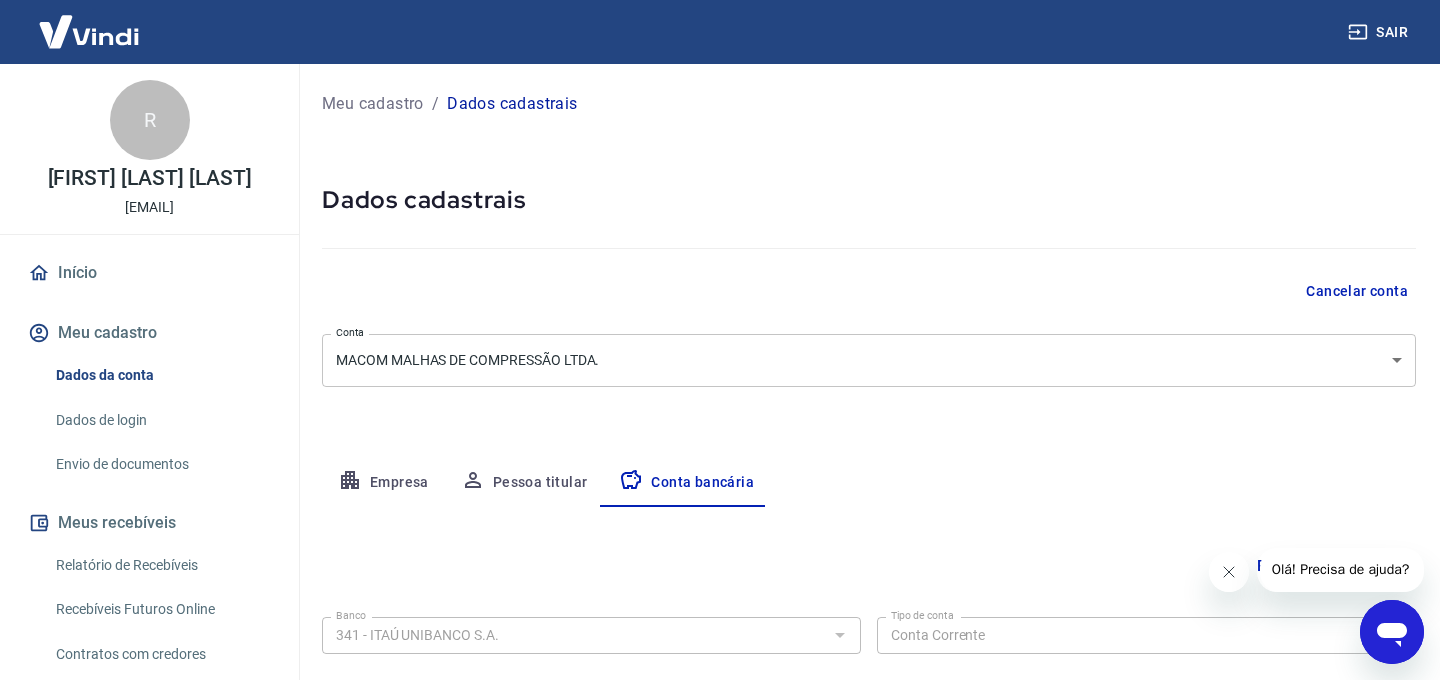 scroll, scrollTop: 231, scrollLeft: 0, axis: vertical 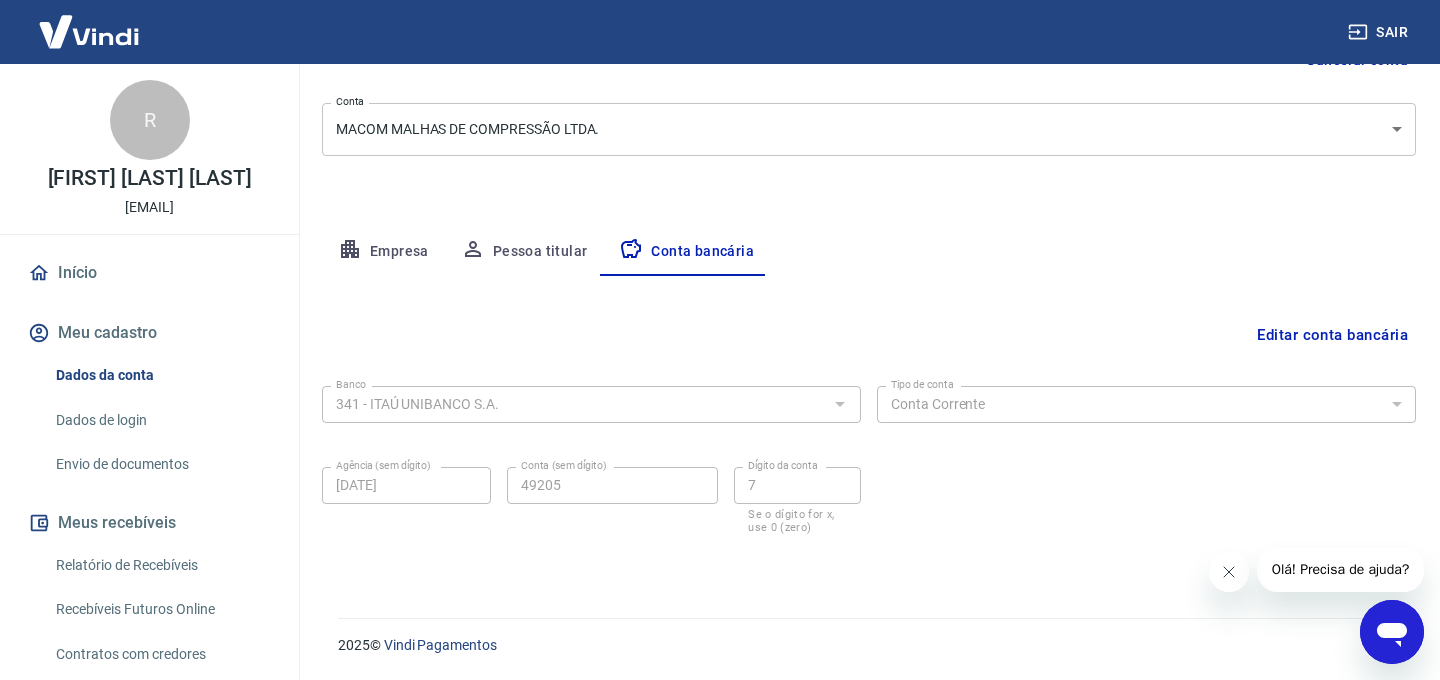 click on "Início" at bounding box center (149, 273) 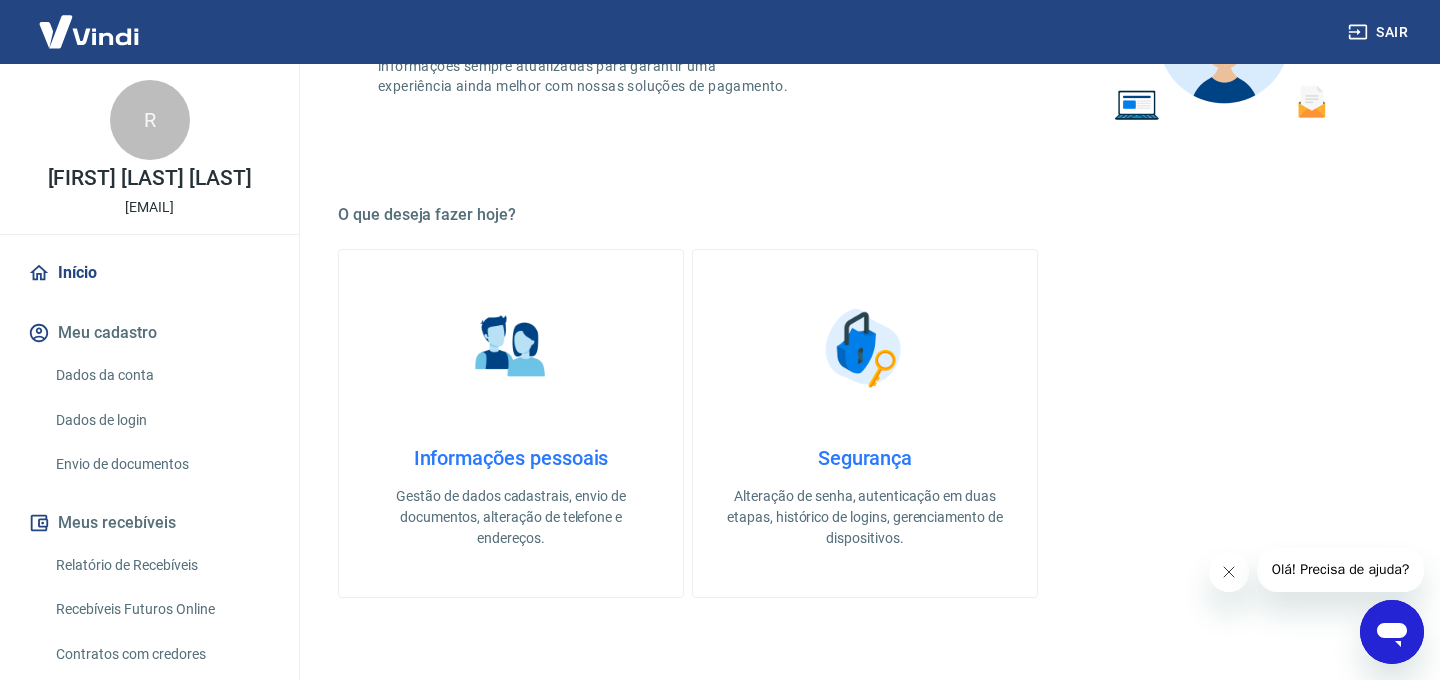 scroll, scrollTop: 0, scrollLeft: 0, axis: both 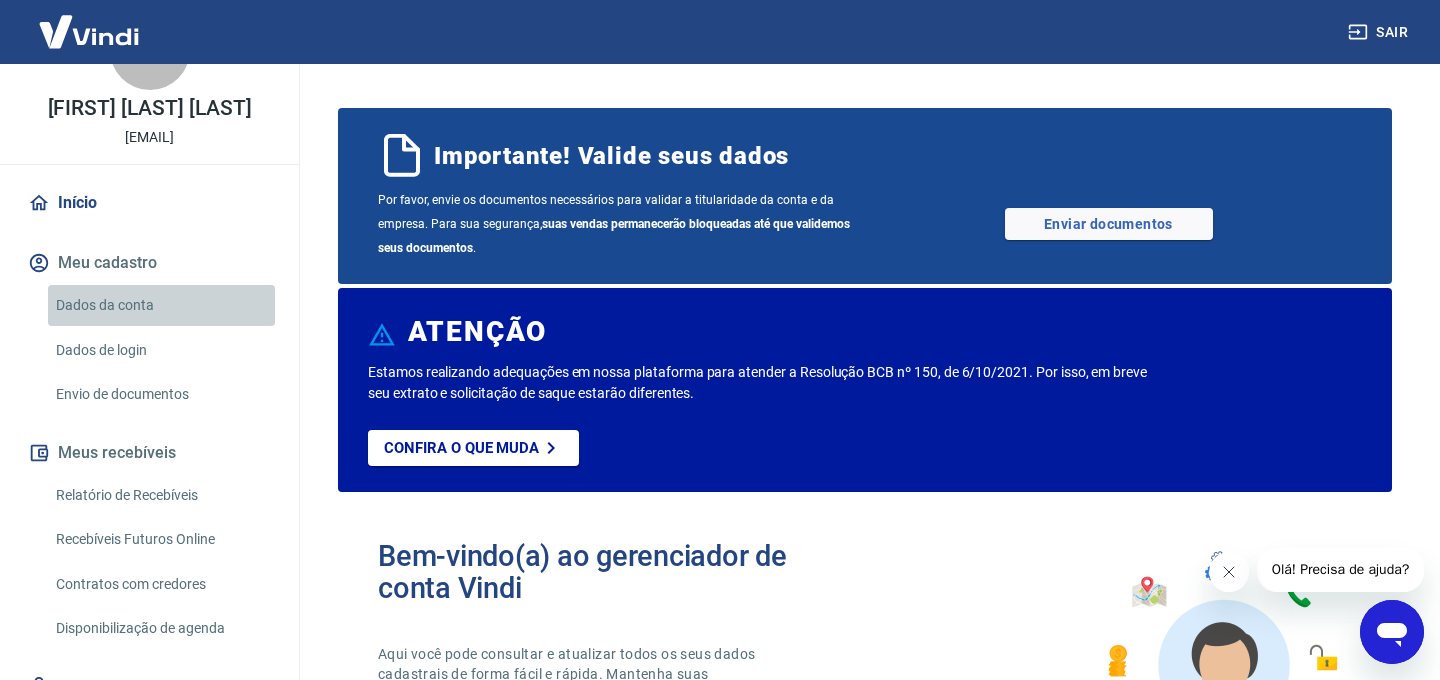 click on "Dados da conta" at bounding box center (161, 305) 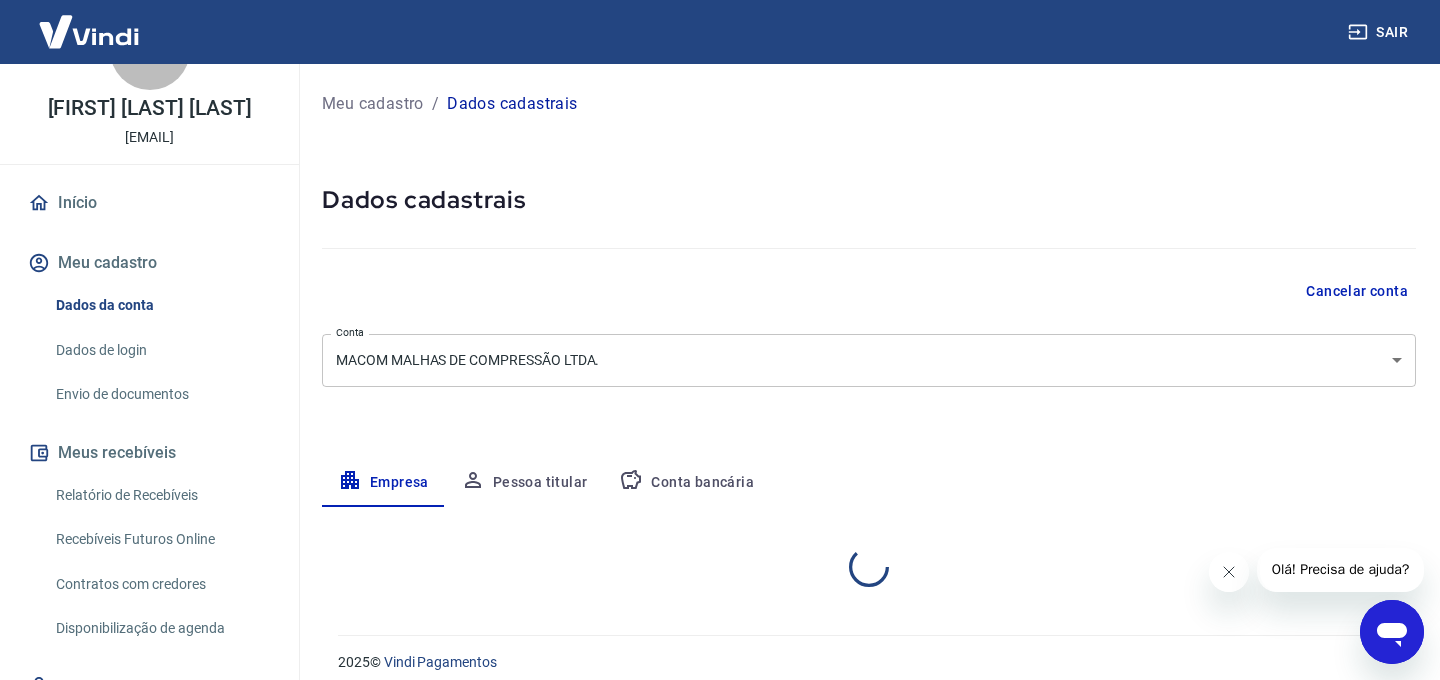 select on "SP" 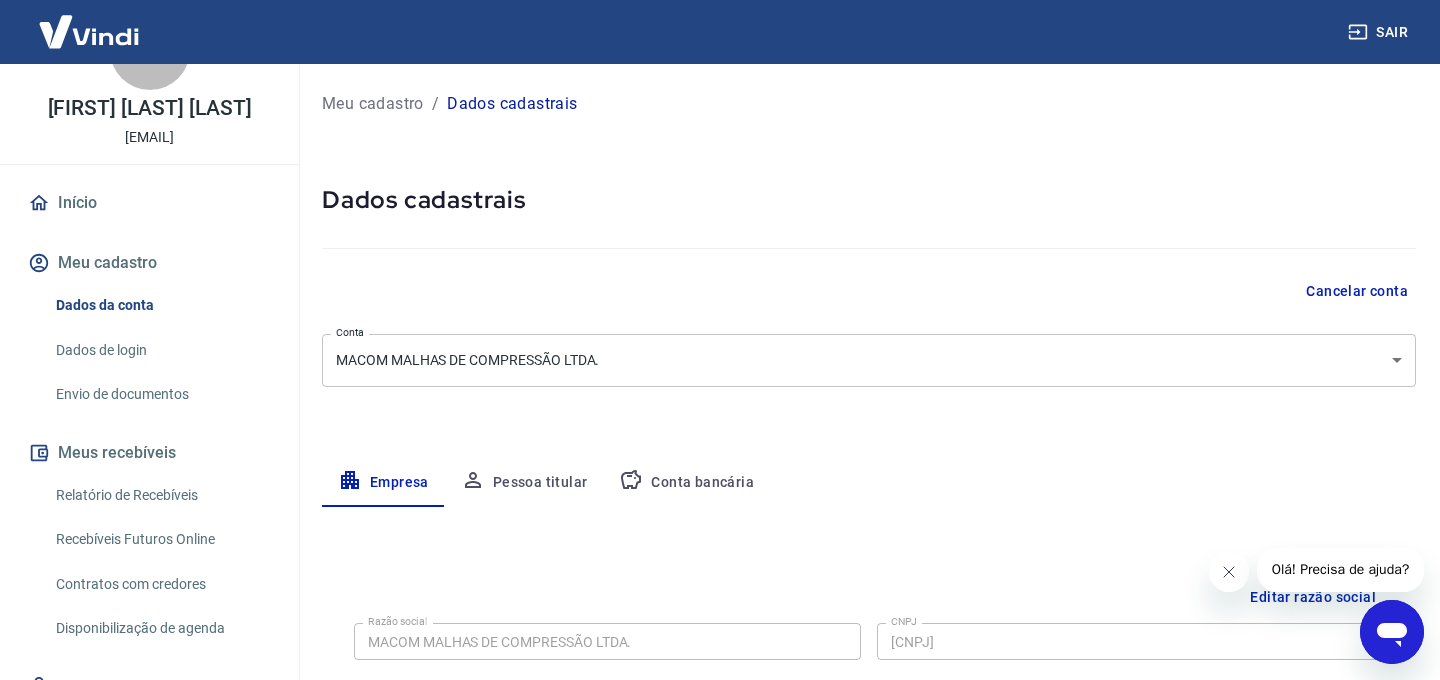 click on "Meu cadastro" at bounding box center (149, 263) 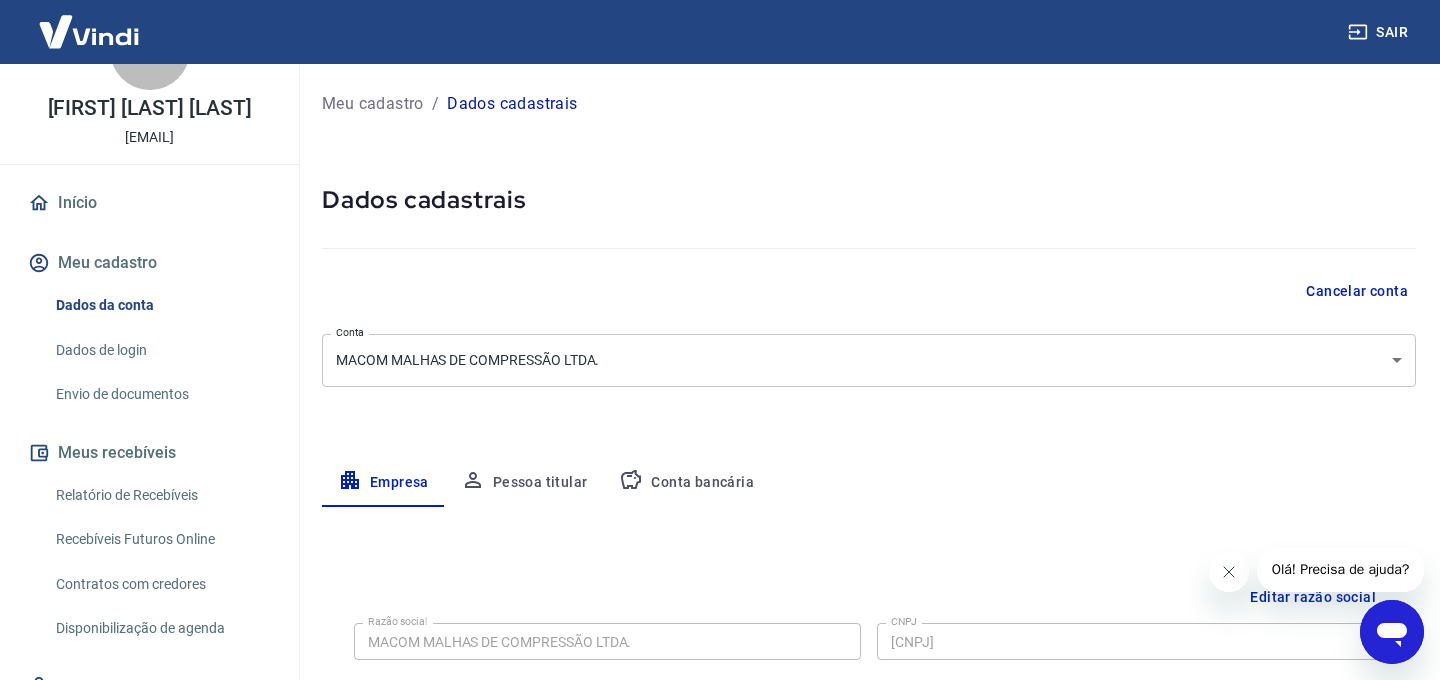 click on "Meu cadastro" at bounding box center [149, 263] 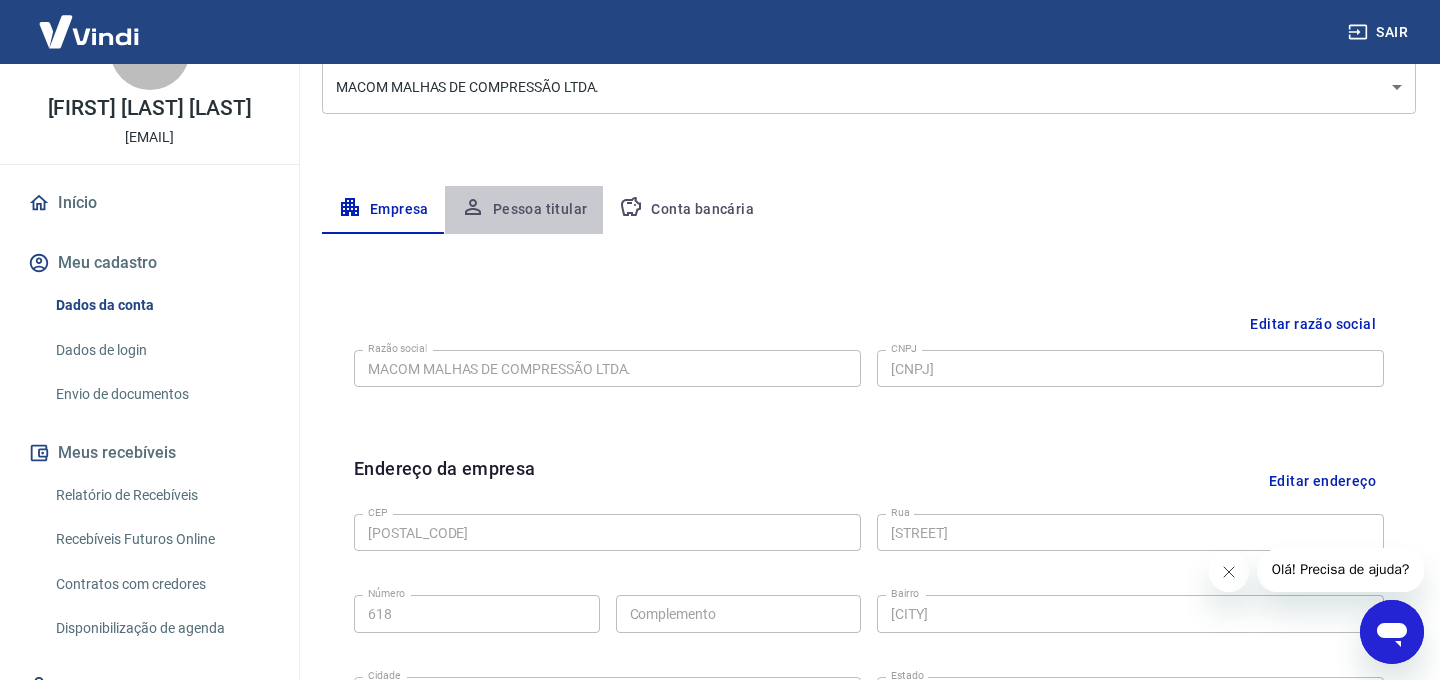 click on "Pessoa titular" at bounding box center [524, 210] 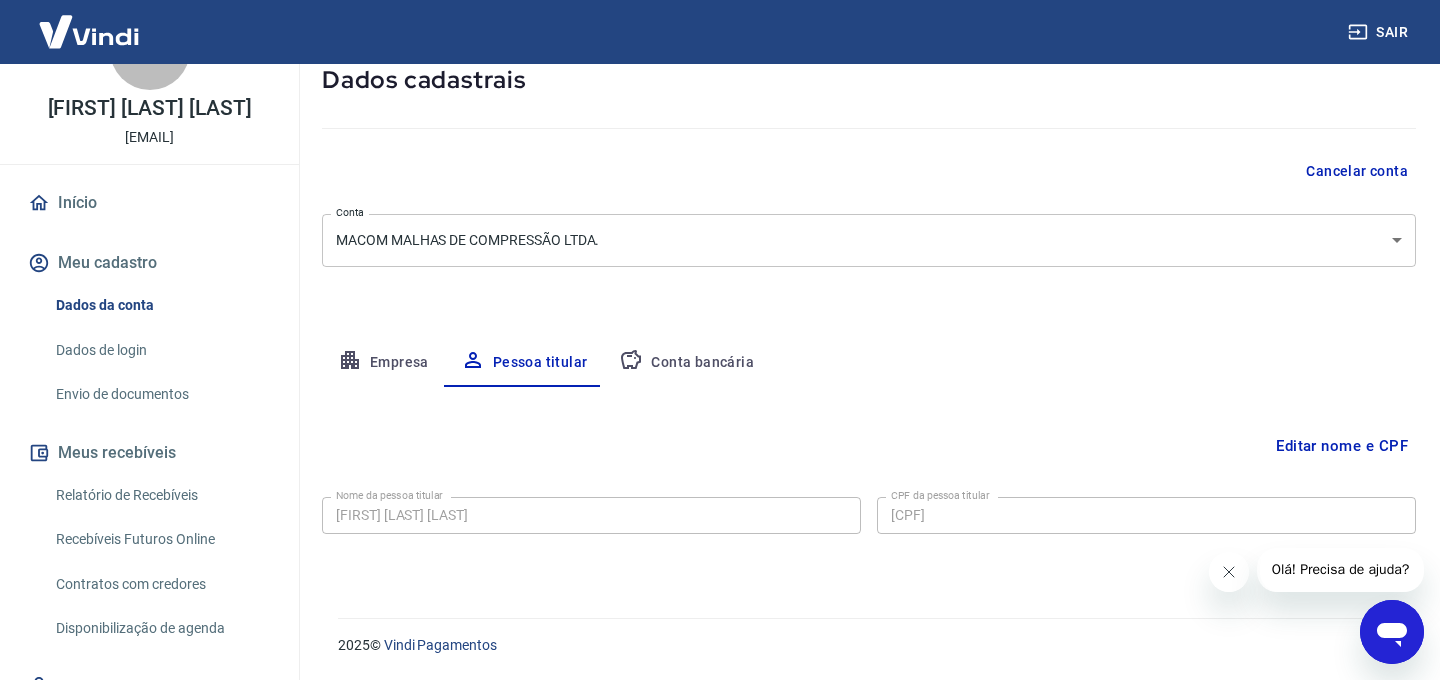 click on "Conta bancária" at bounding box center (686, 363) 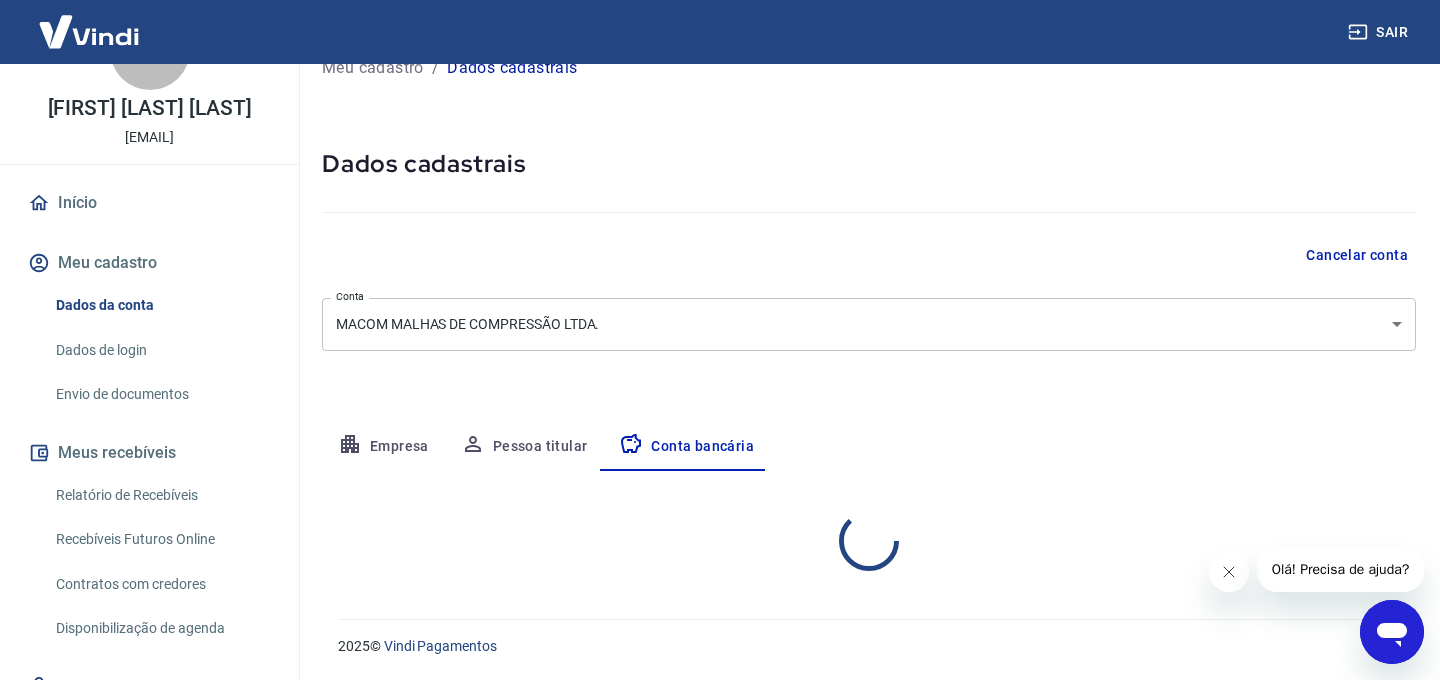 select on "1" 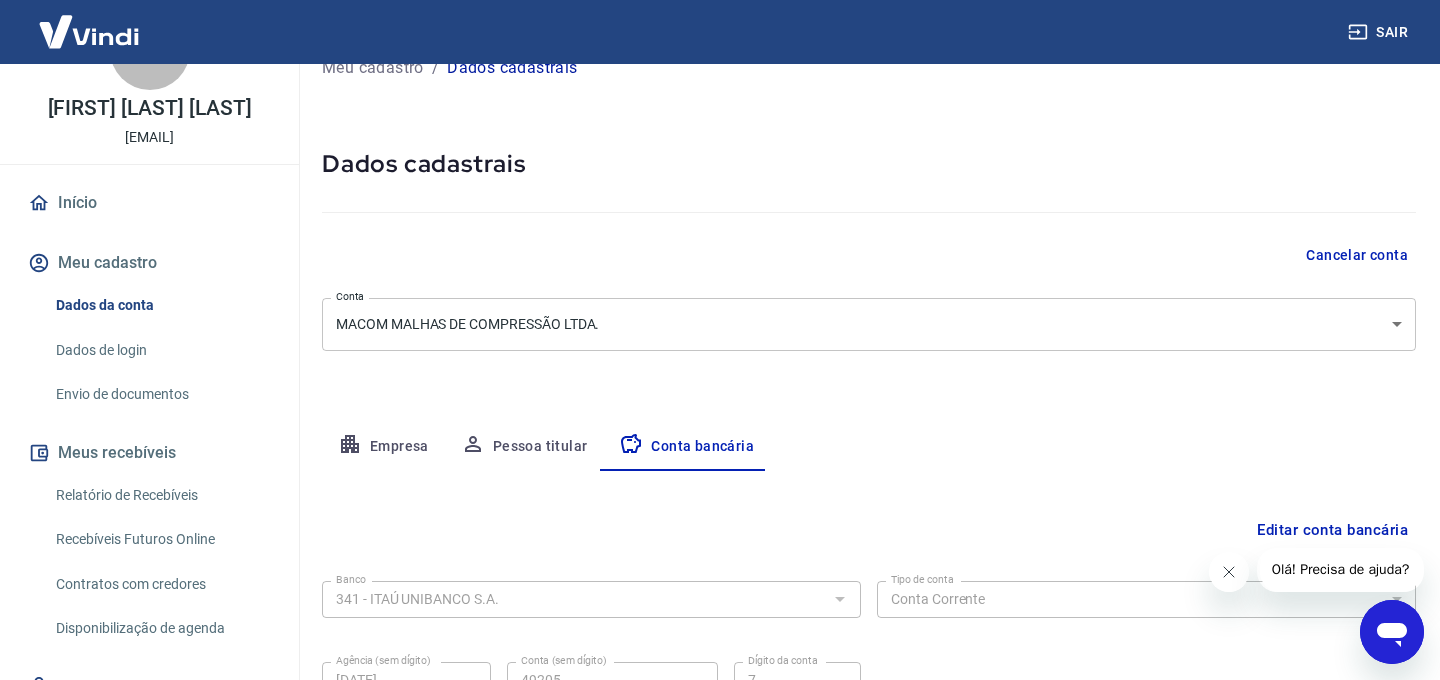 scroll, scrollTop: 120, scrollLeft: 0, axis: vertical 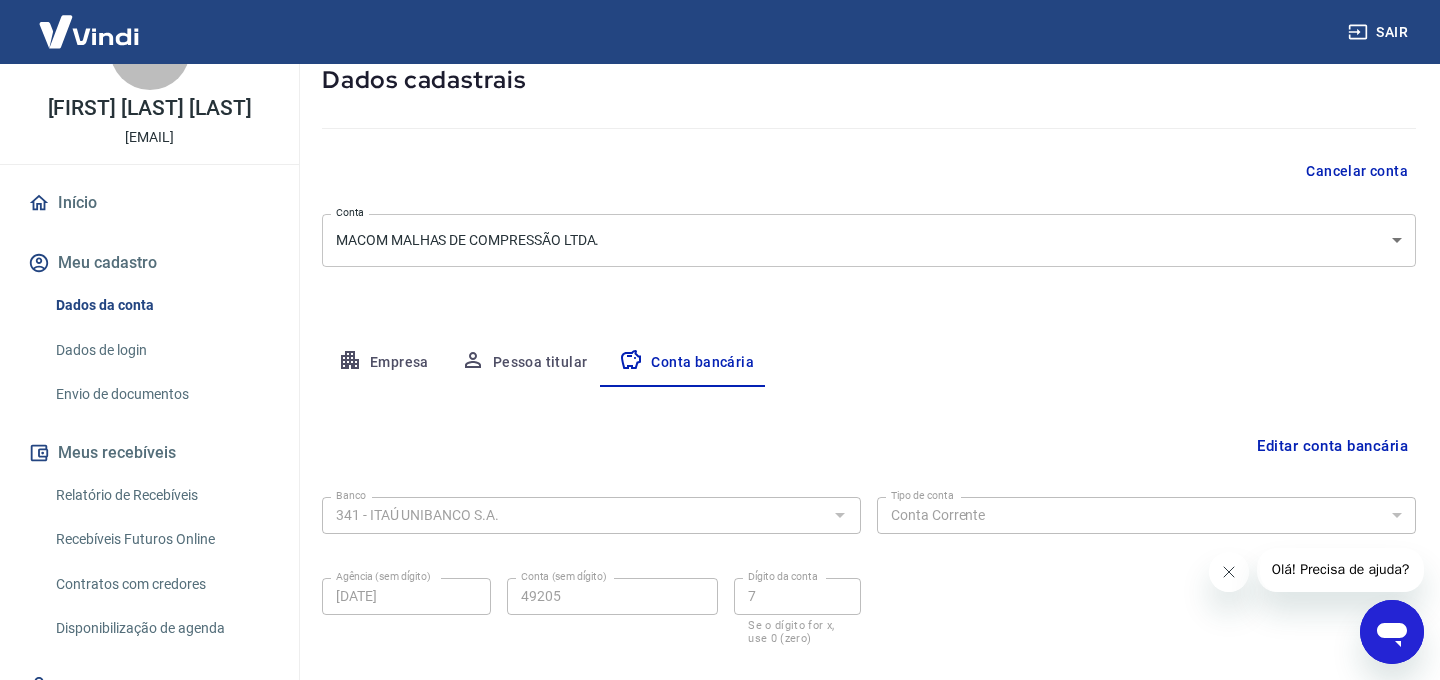 click on "Início" at bounding box center [149, 203] 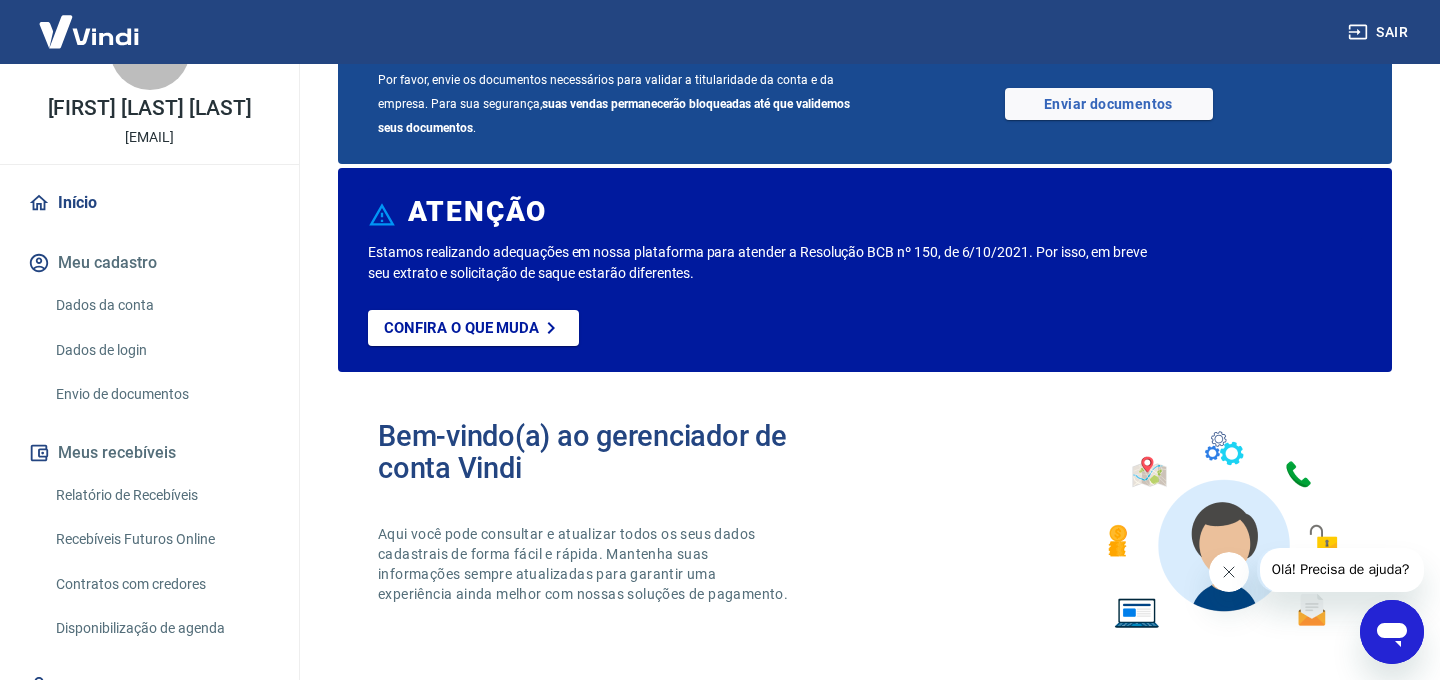 click on "Dados de login" at bounding box center [161, 350] 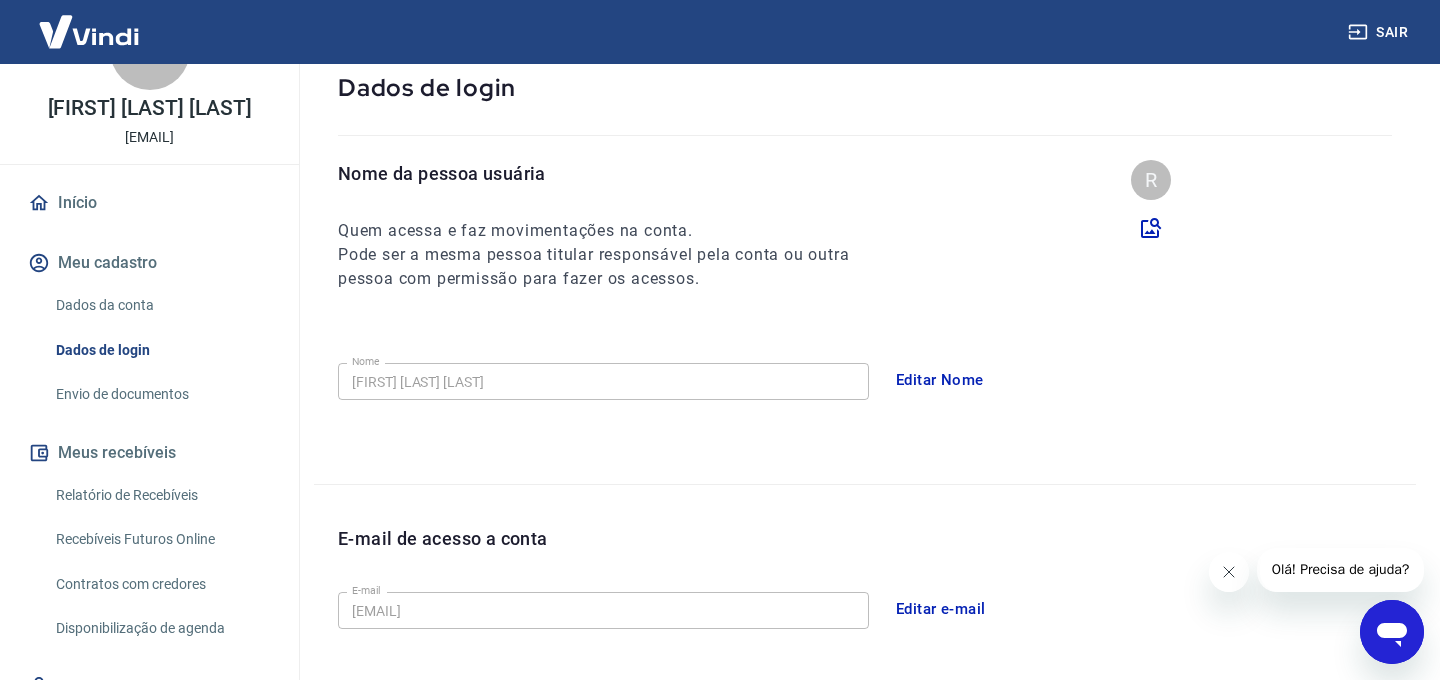 click on "Envio de documentos" at bounding box center (161, 394) 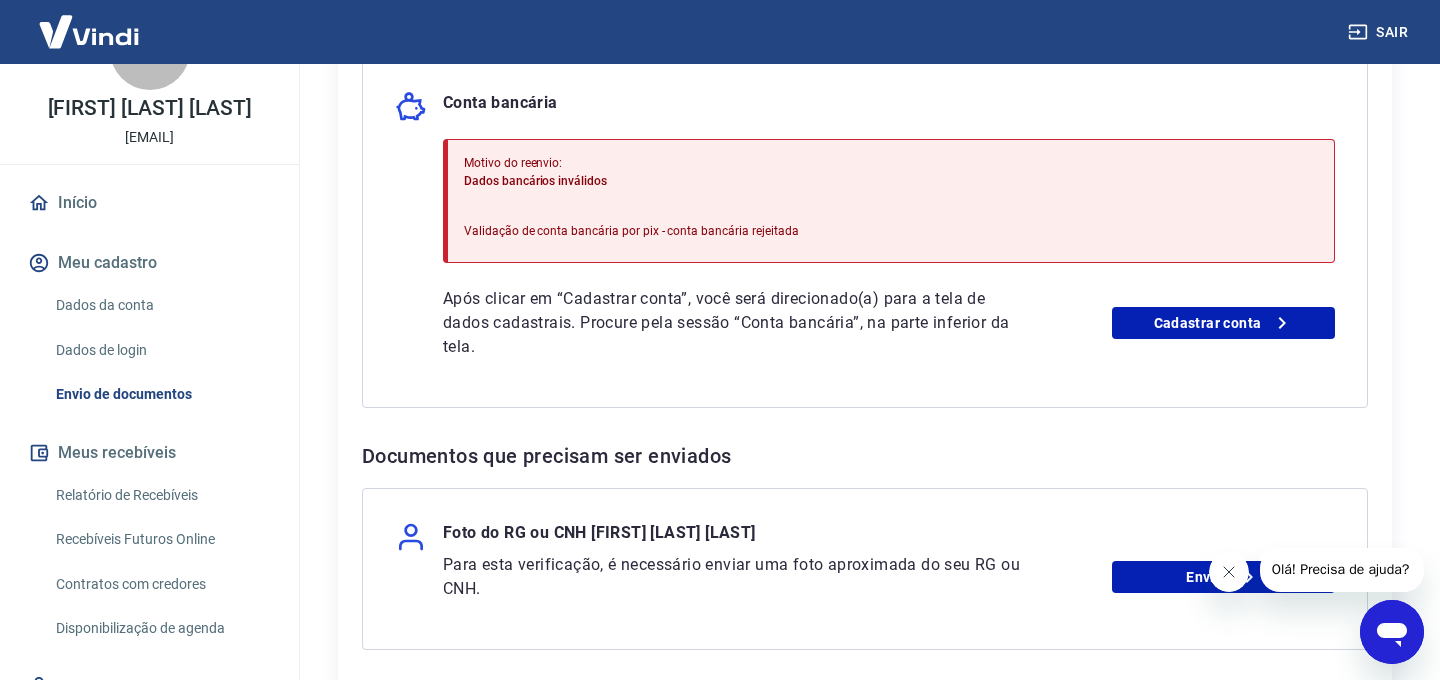 scroll, scrollTop: 476, scrollLeft: 0, axis: vertical 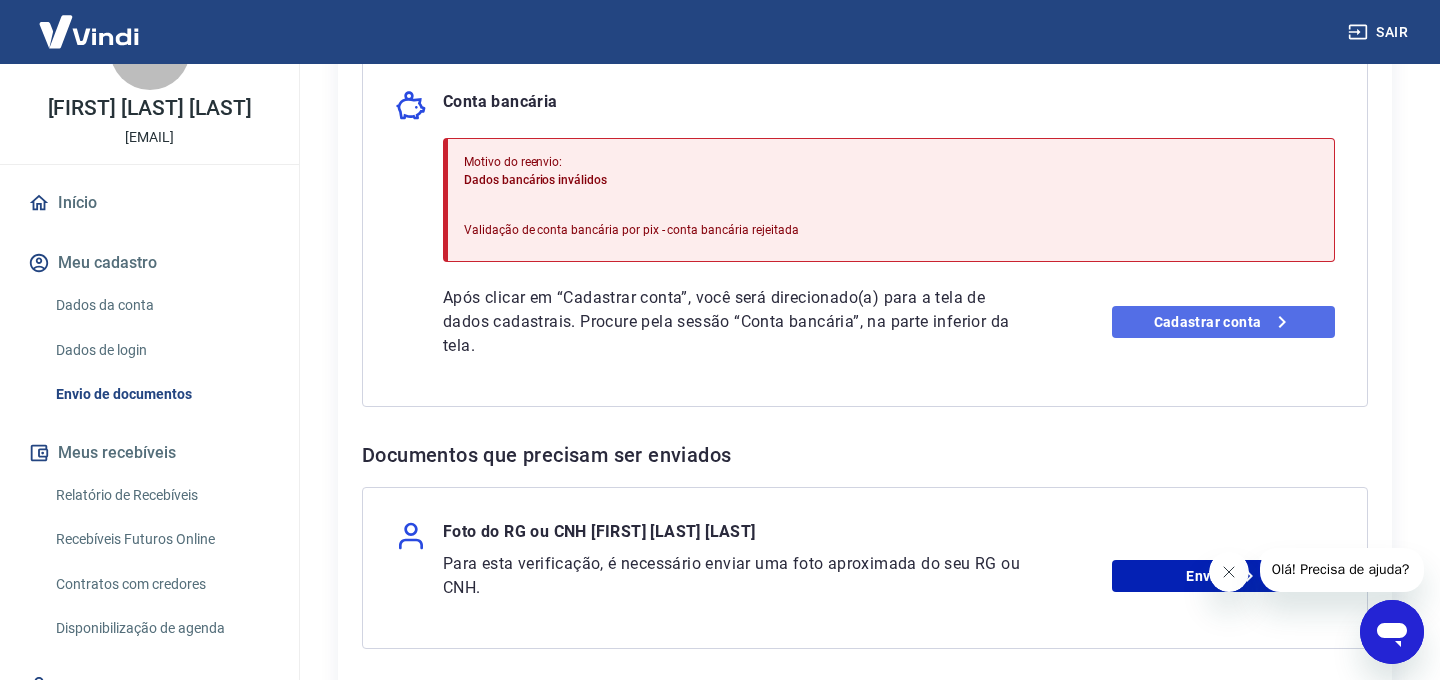 click on "Cadastrar conta" at bounding box center [1223, 322] 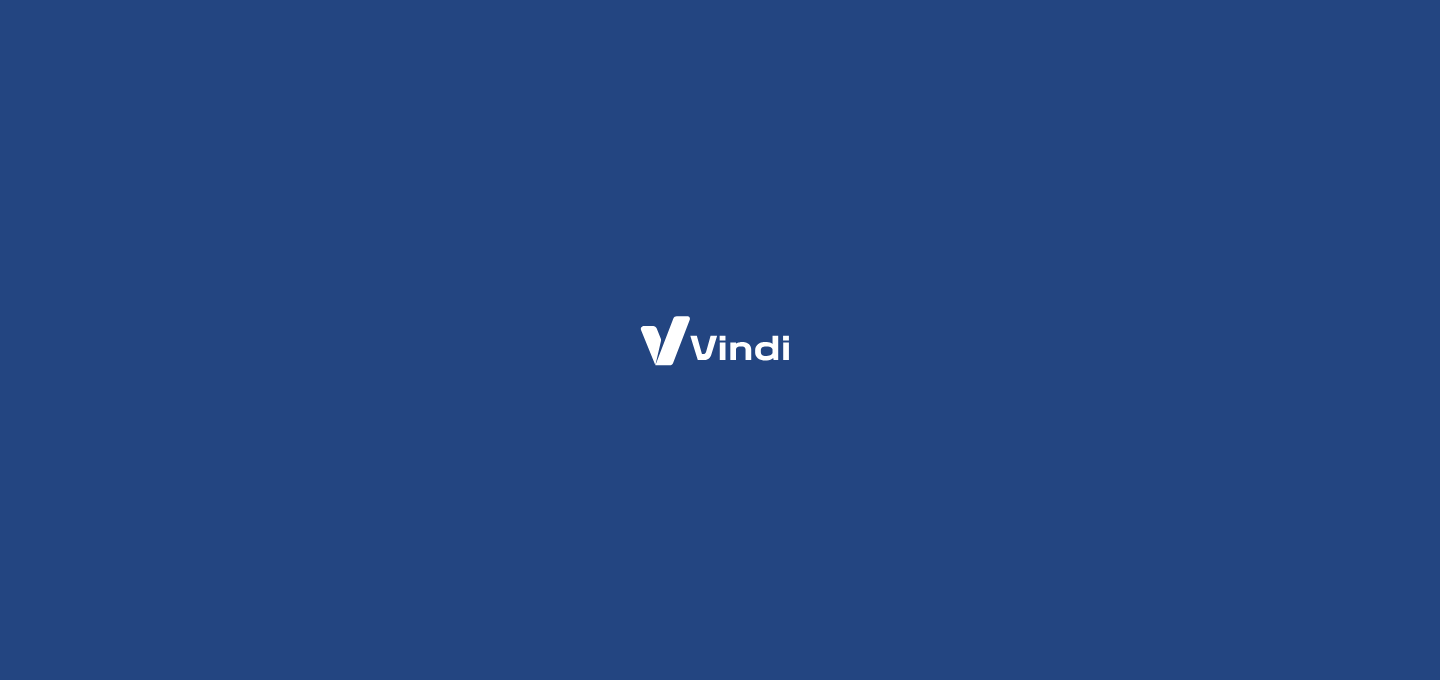 scroll, scrollTop: 0, scrollLeft: 0, axis: both 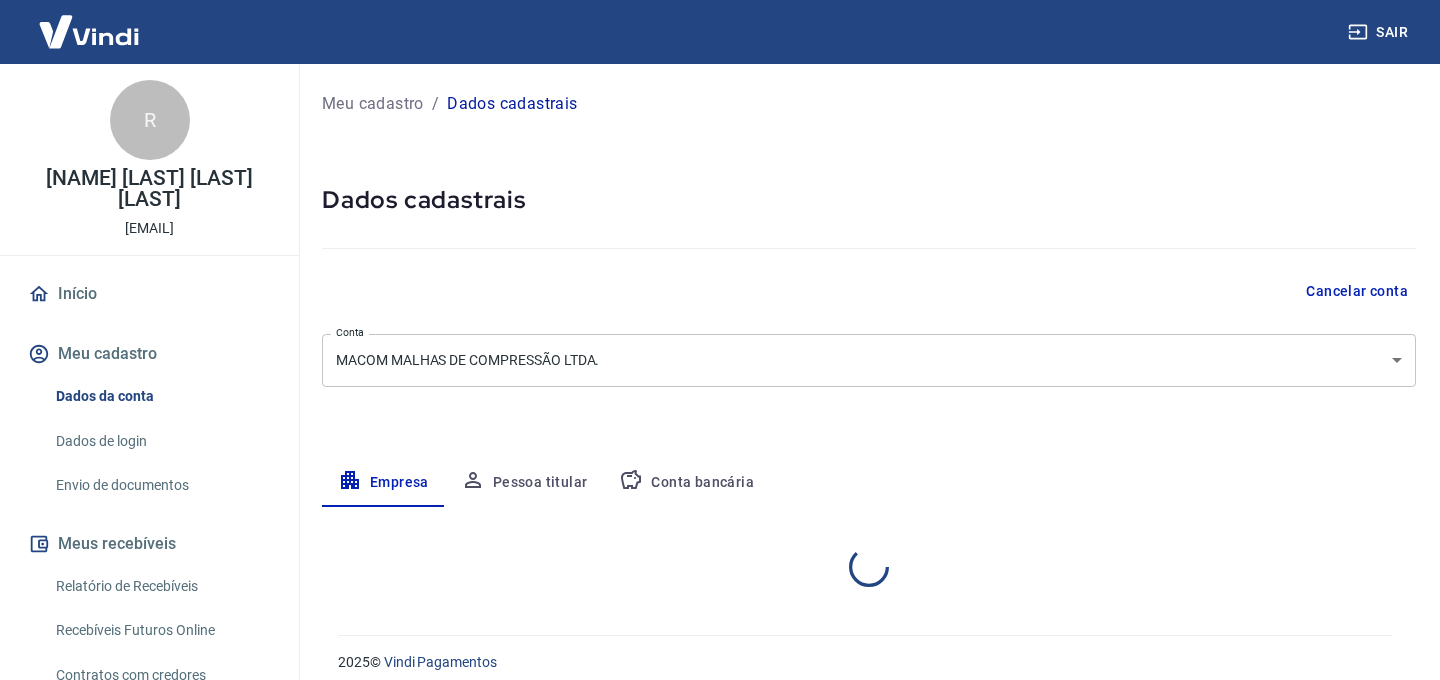 select on "SP" 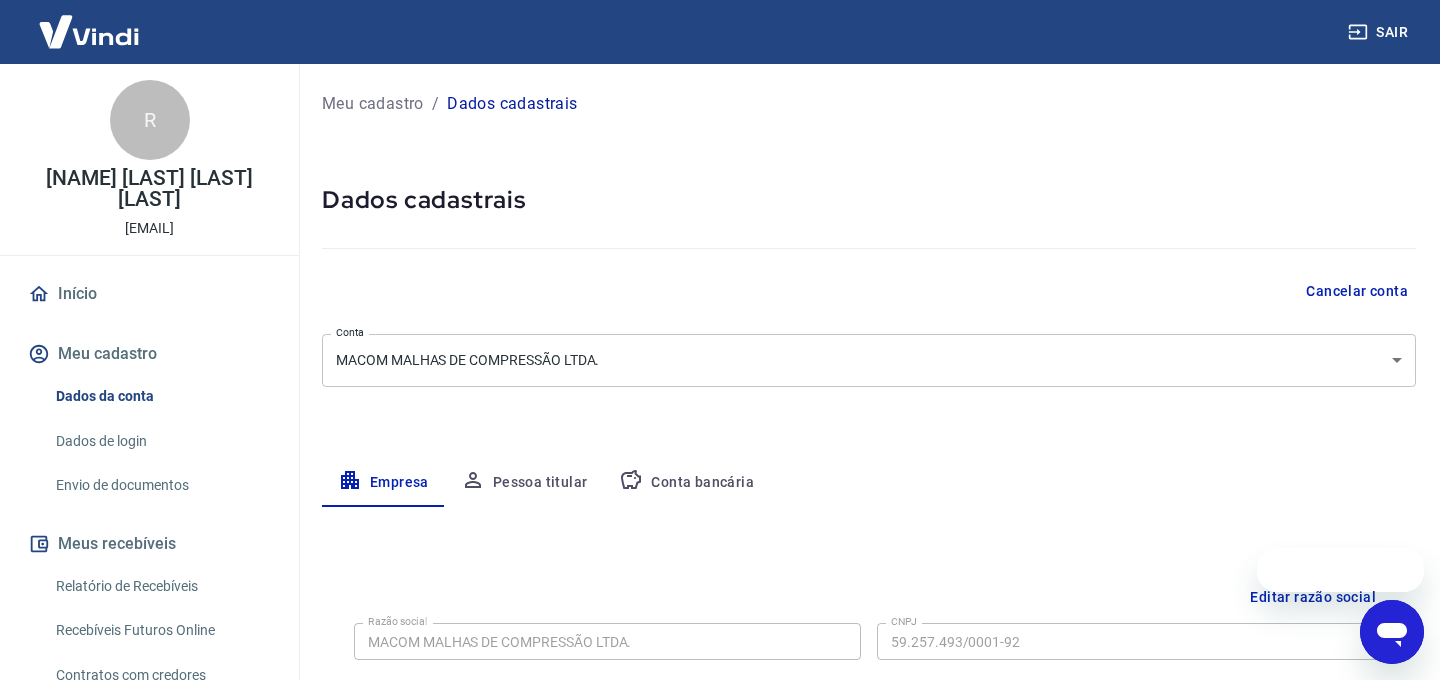 scroll, scrollTop: 0, scrollLeft: 0, axis: both 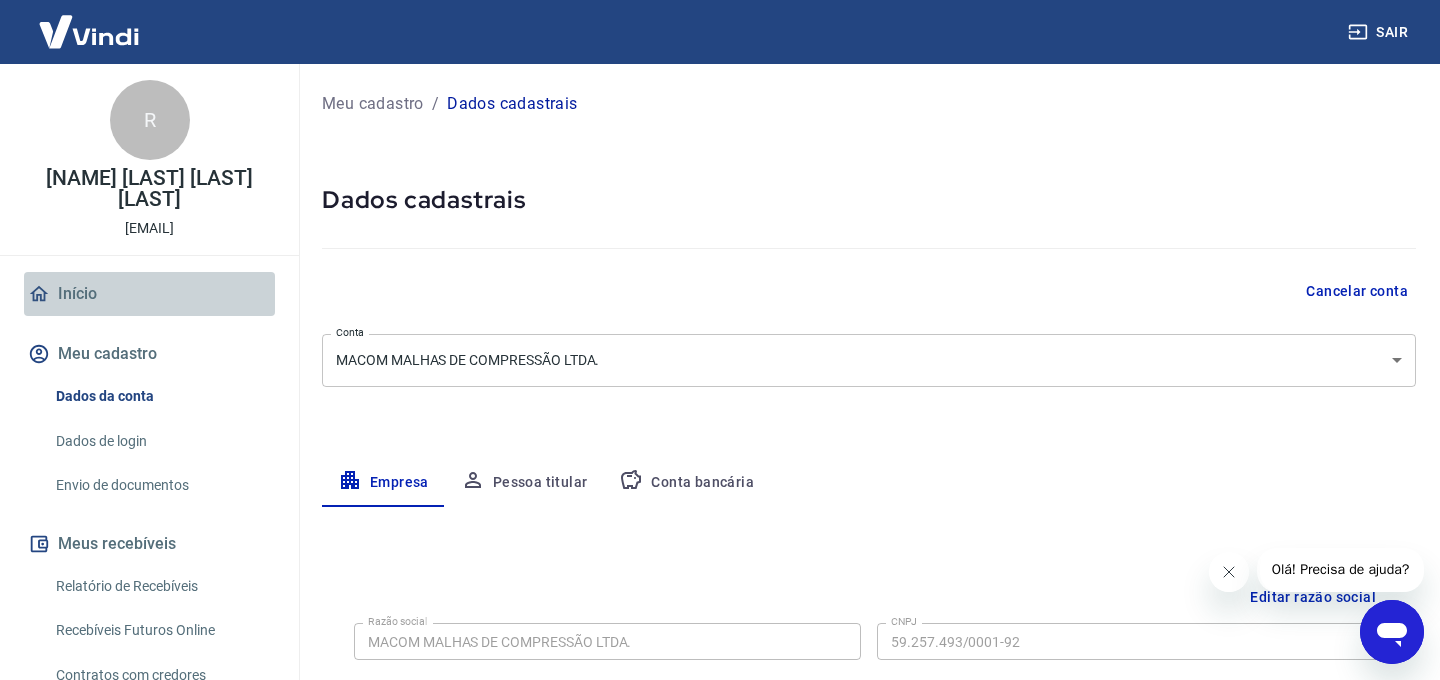 click on "Início" at bounding box center [149, 294] 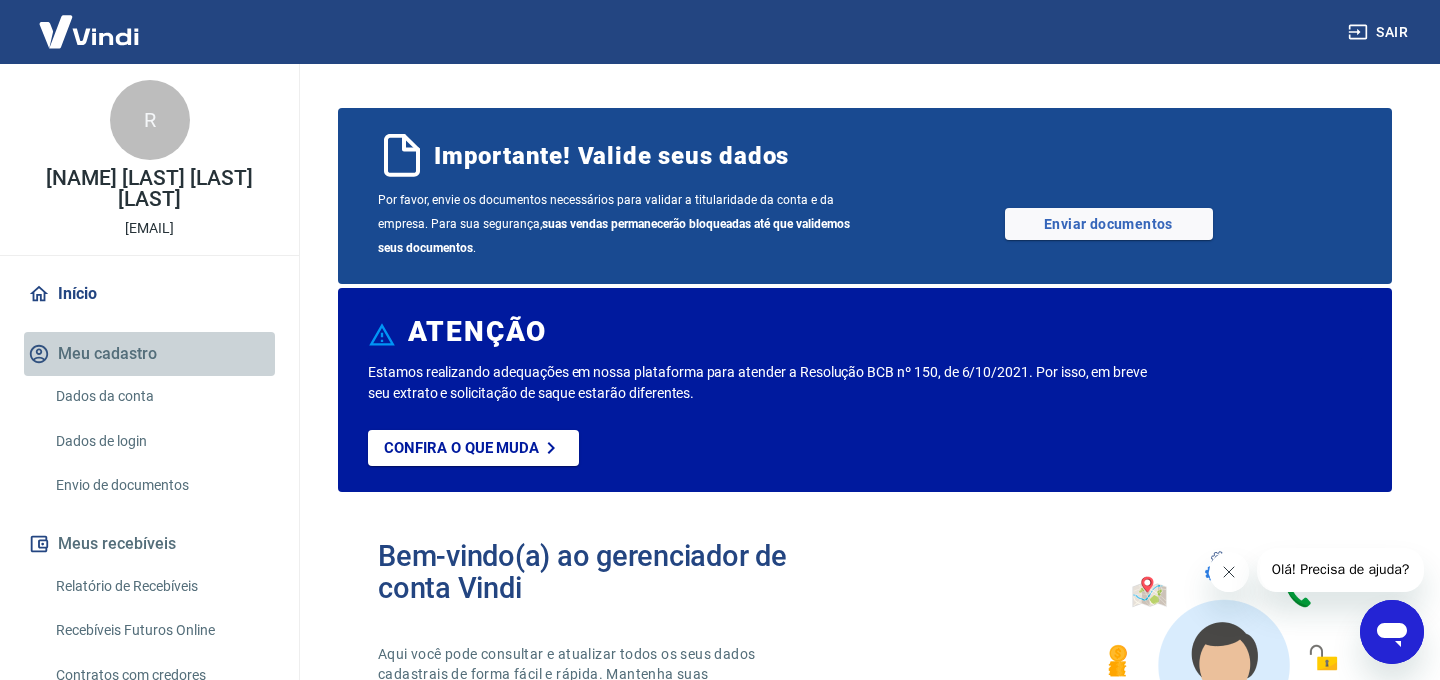 click on "Meu cadastro" at bounding box center (149, 354) 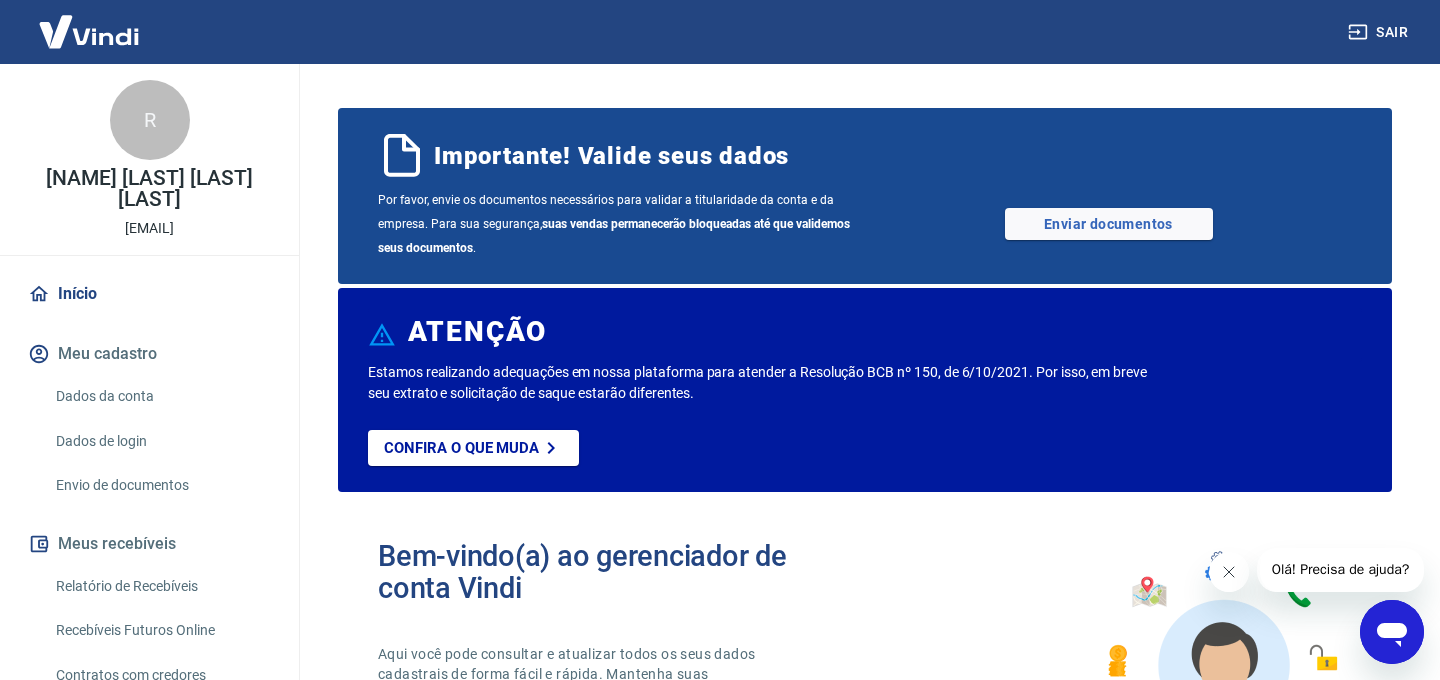 click on "Dados da conta" at bounding box center [161, 396] 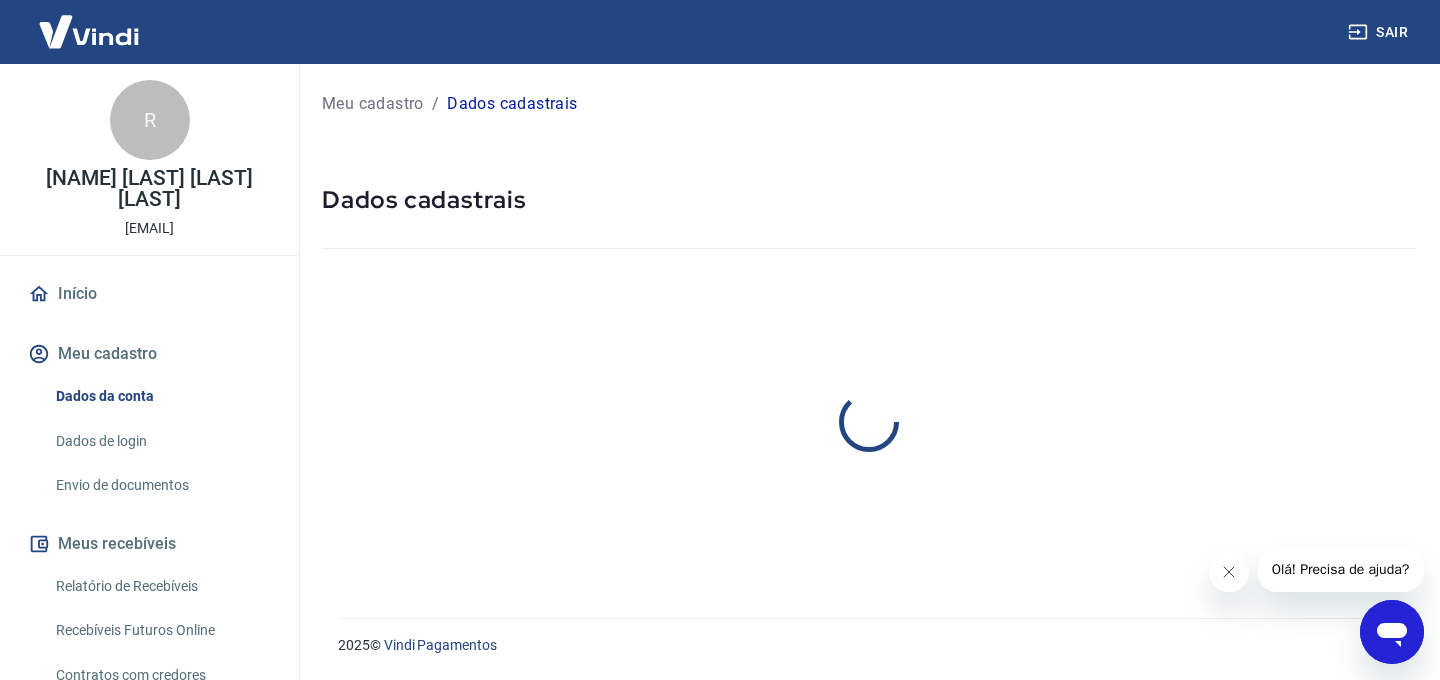 select on "SP" 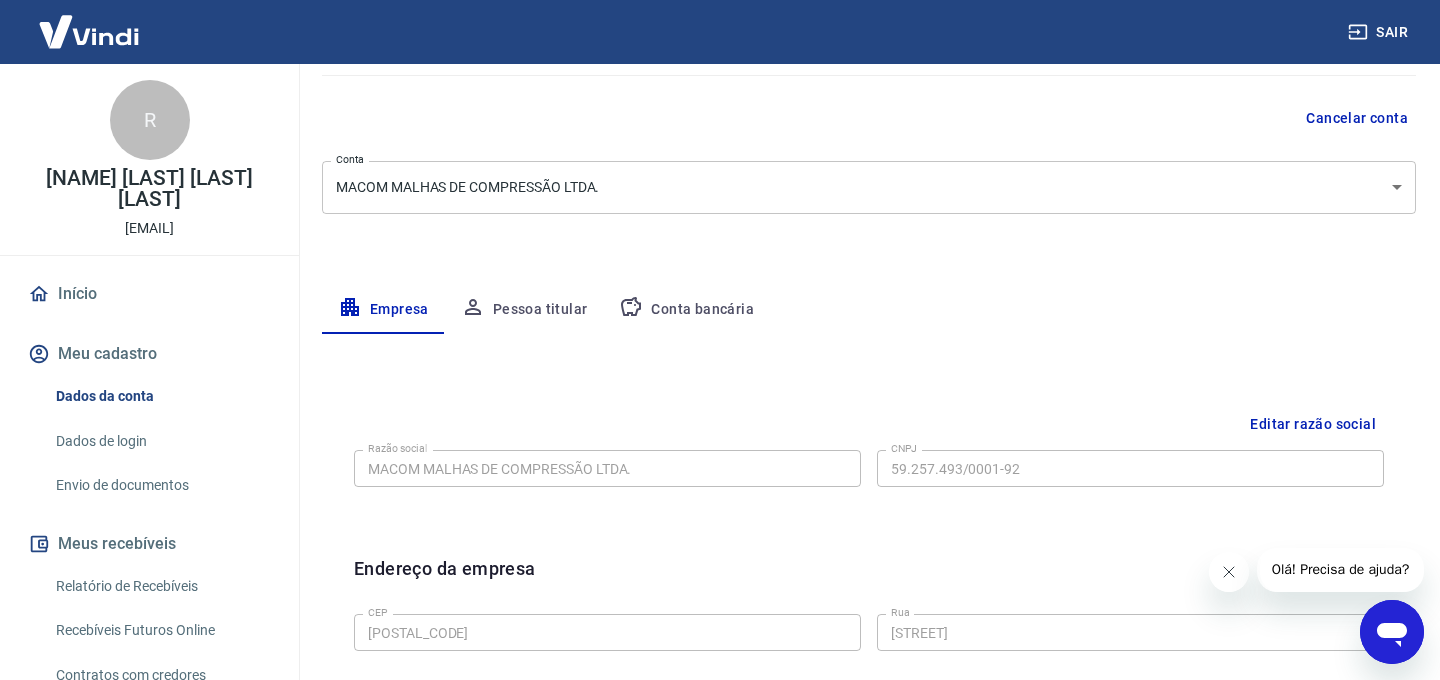 scroll, scrollTop: 0, scrollLeft: 0, axis: both 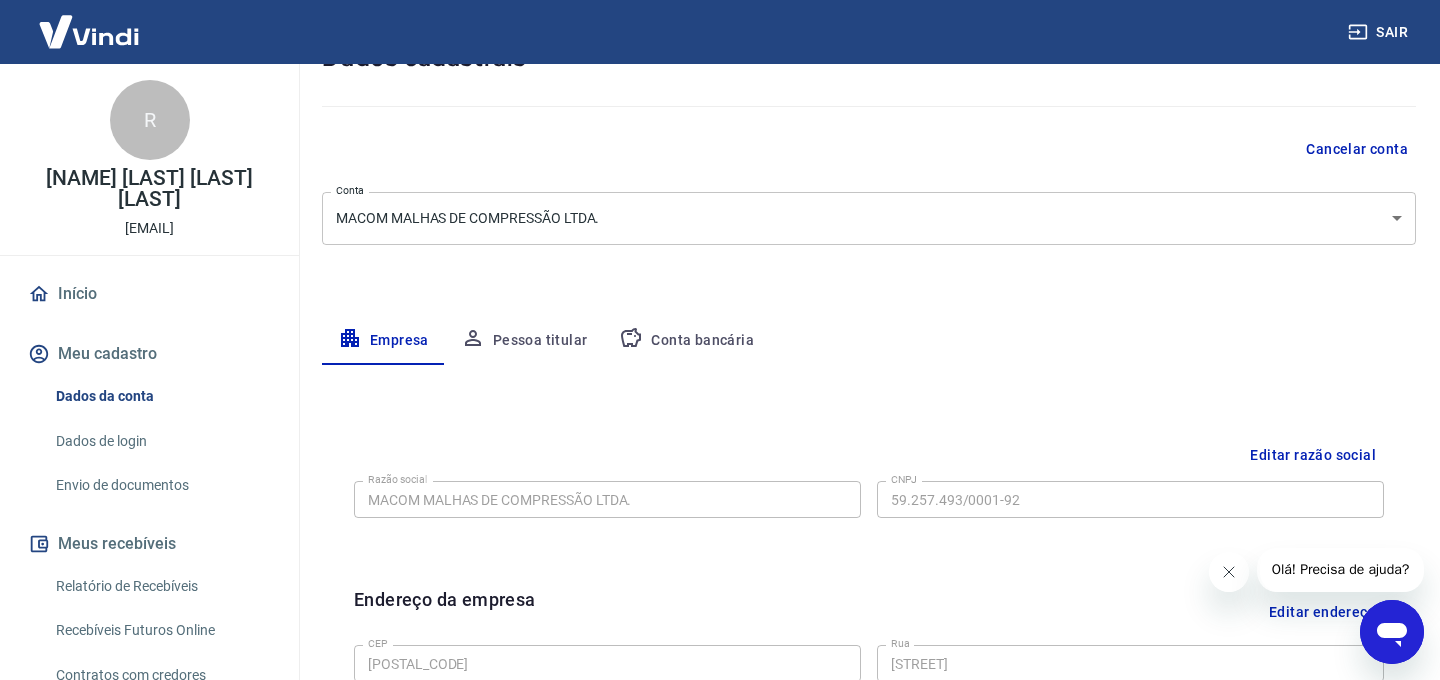click on "Conta bancária" at bounding box center [686, 341] 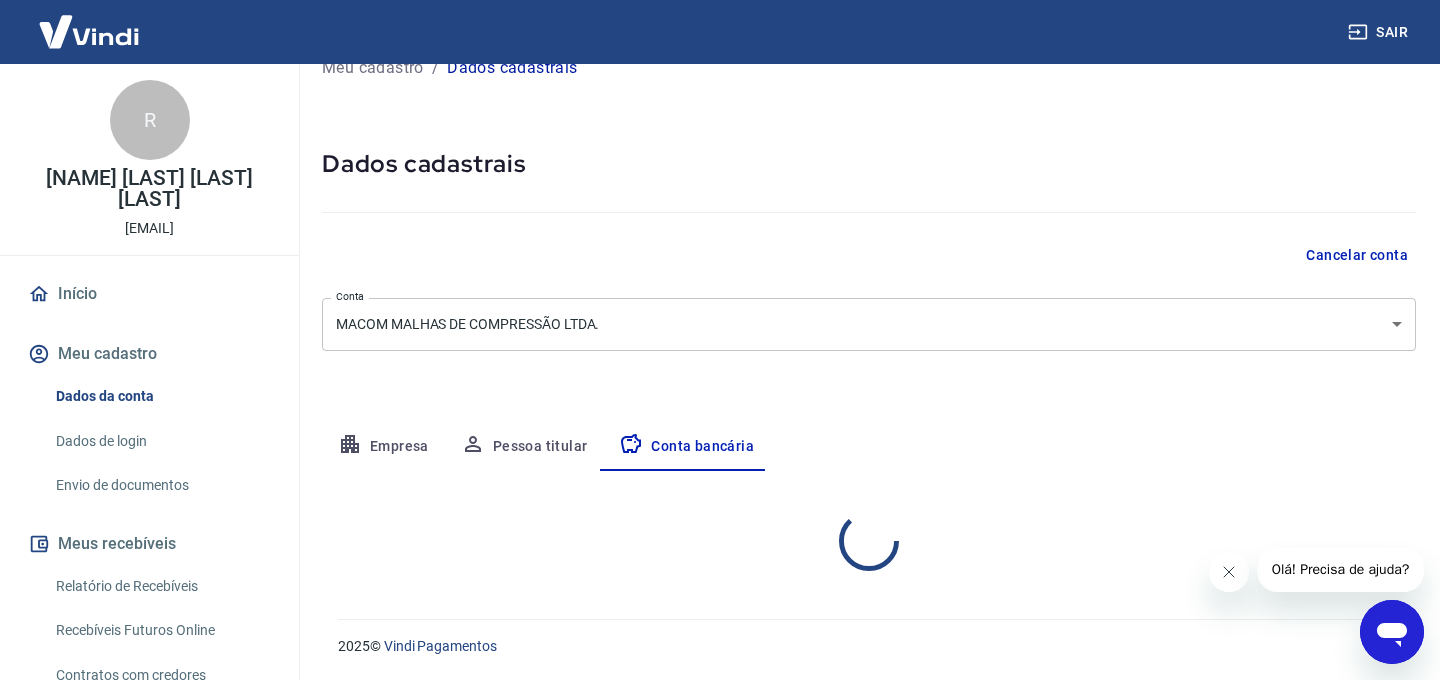 select on "1" 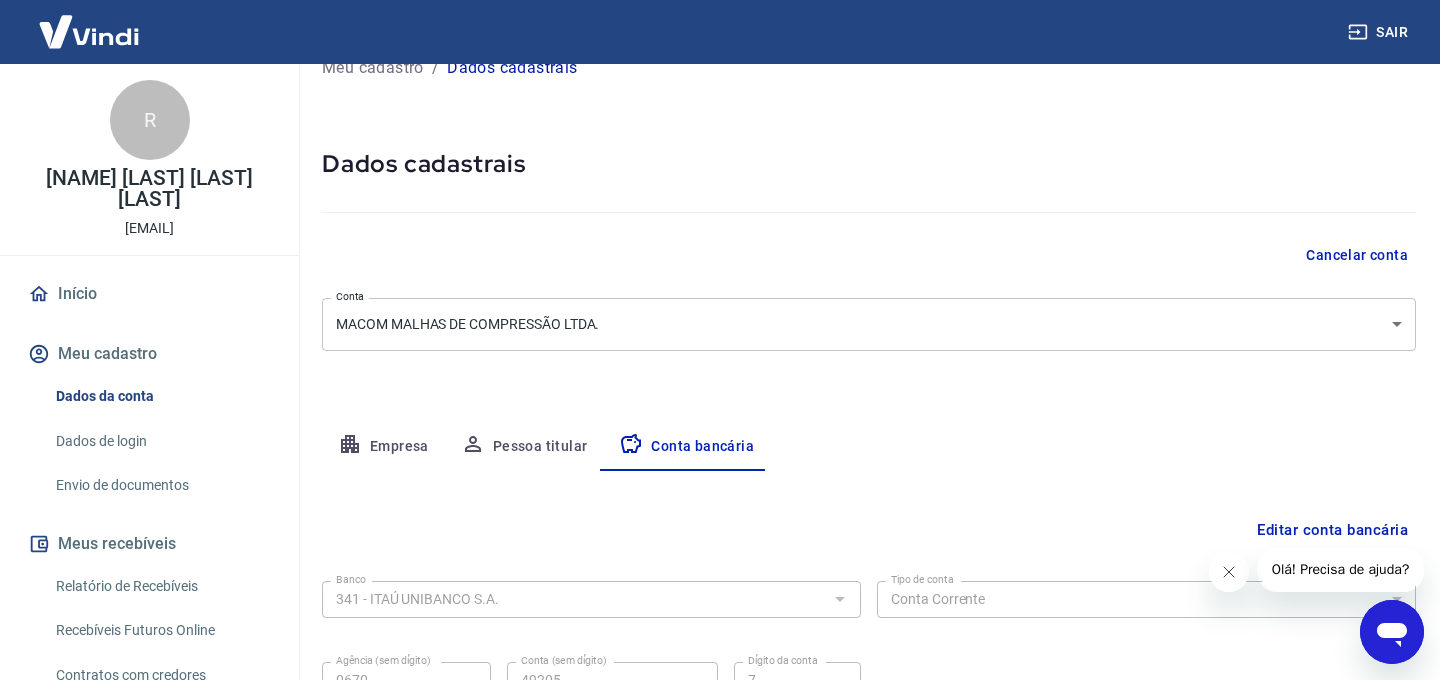 scroll, scrollTop: 142, scrollLeft: 0, axis: vertical 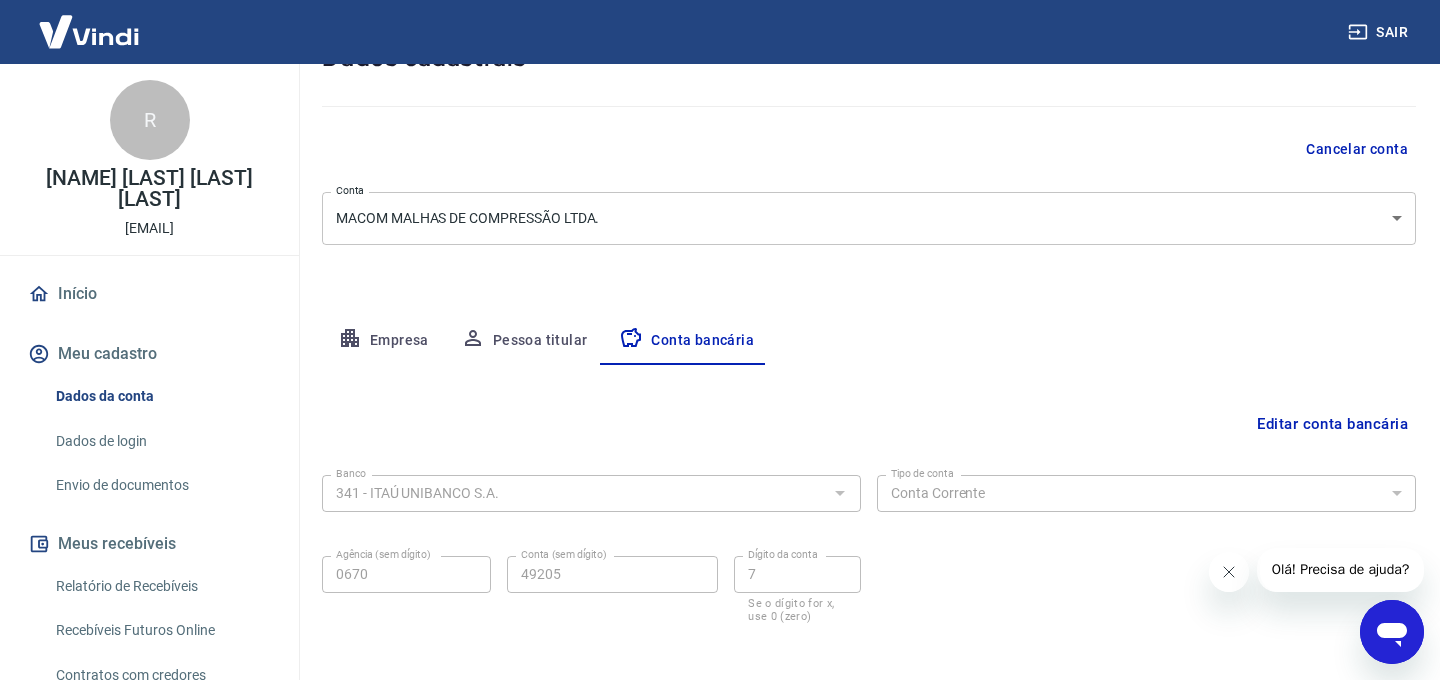 click on "Pessoa titular" at bounding box center [524, 341] 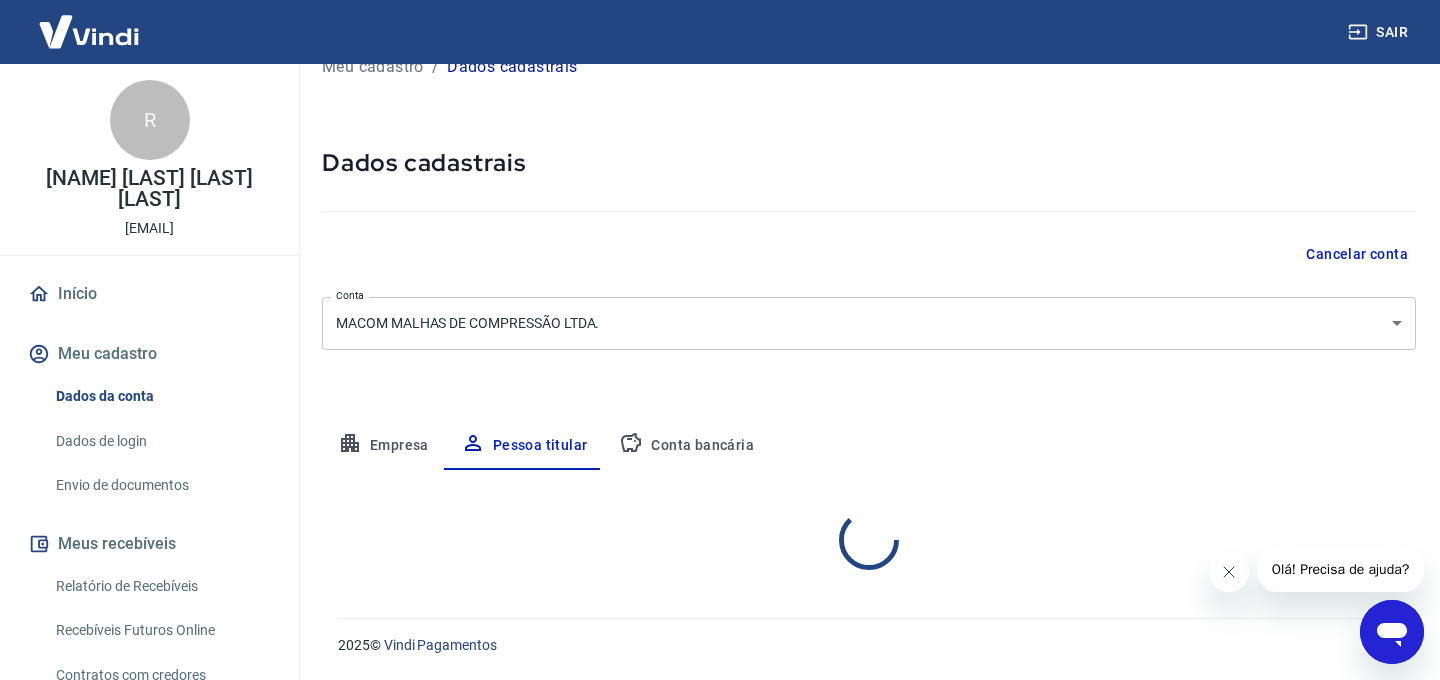 scroll, scrollTop: 120, scrollLeft: 0, axis: vertical 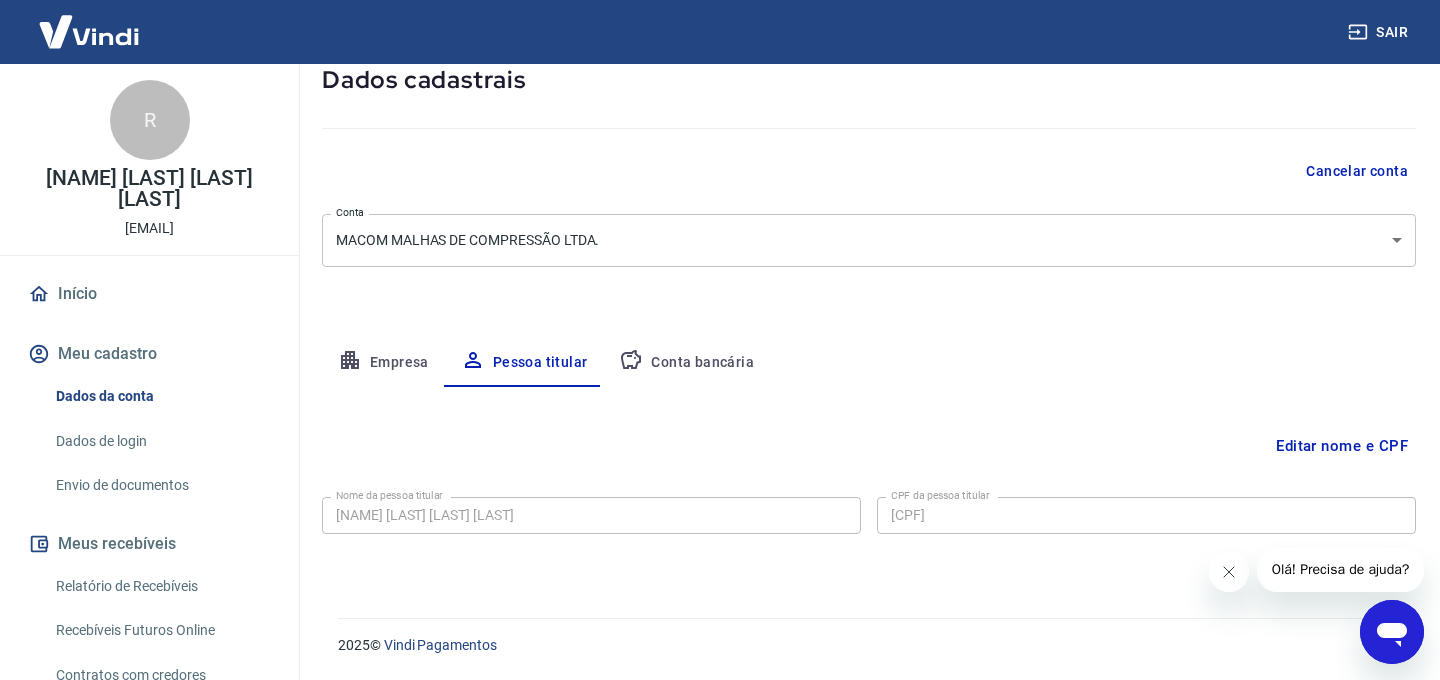 click on "Empresa" at bounding box center (383, 363) 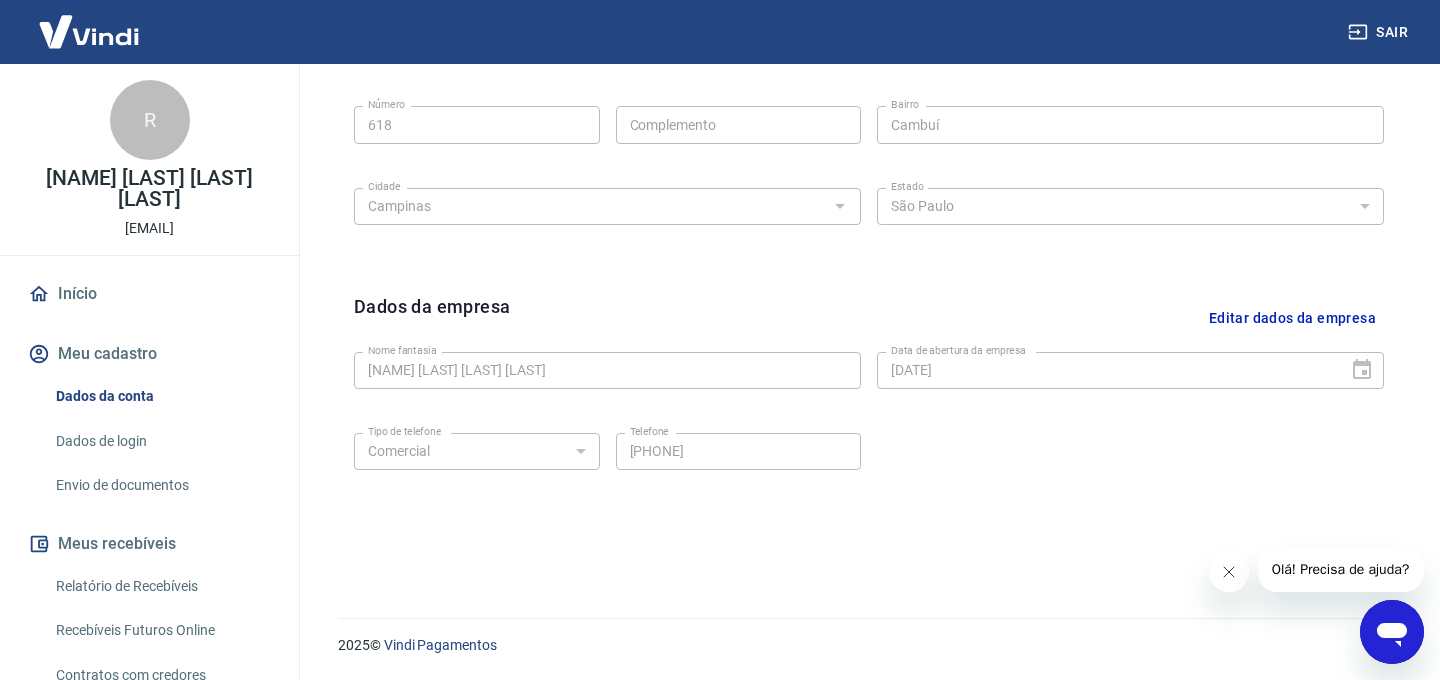 scroll, scrollTop: 0, scrollLeft: 0, axis: both 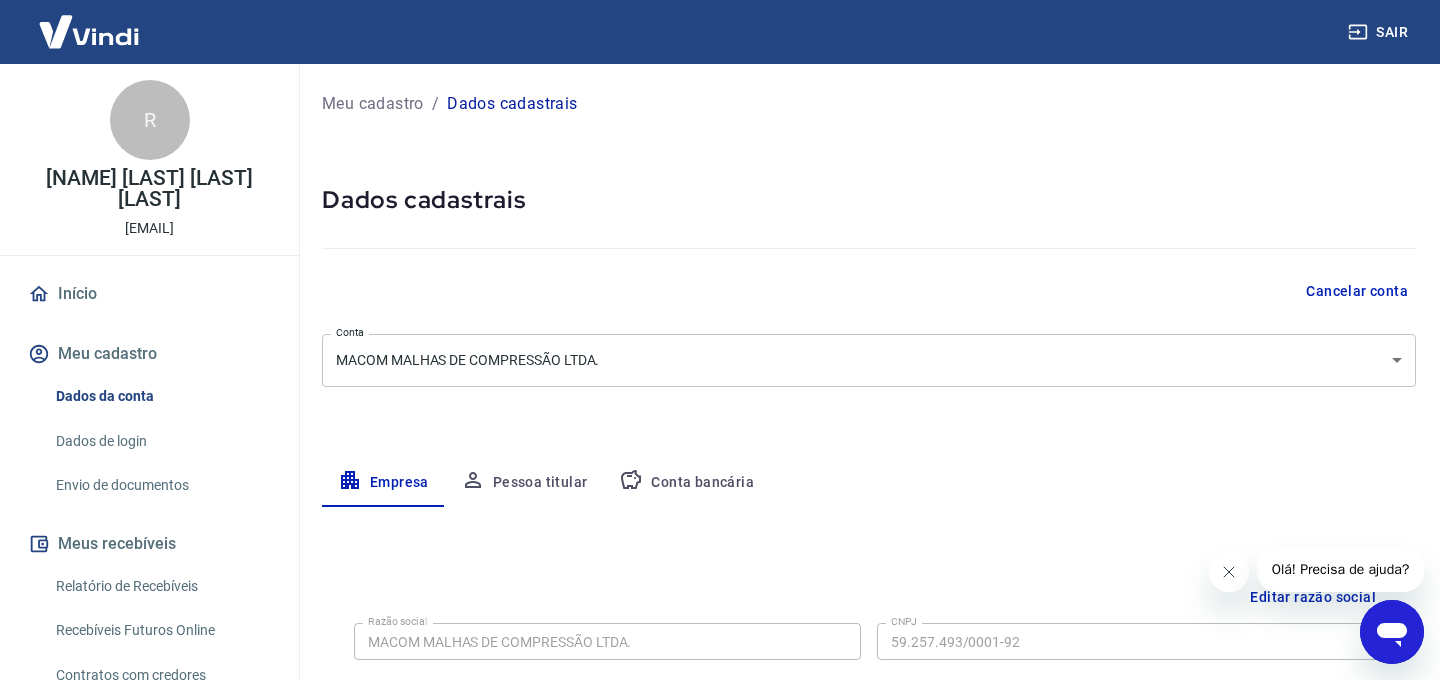 click on "Envio de documentos" at bounding box center [161, 485] 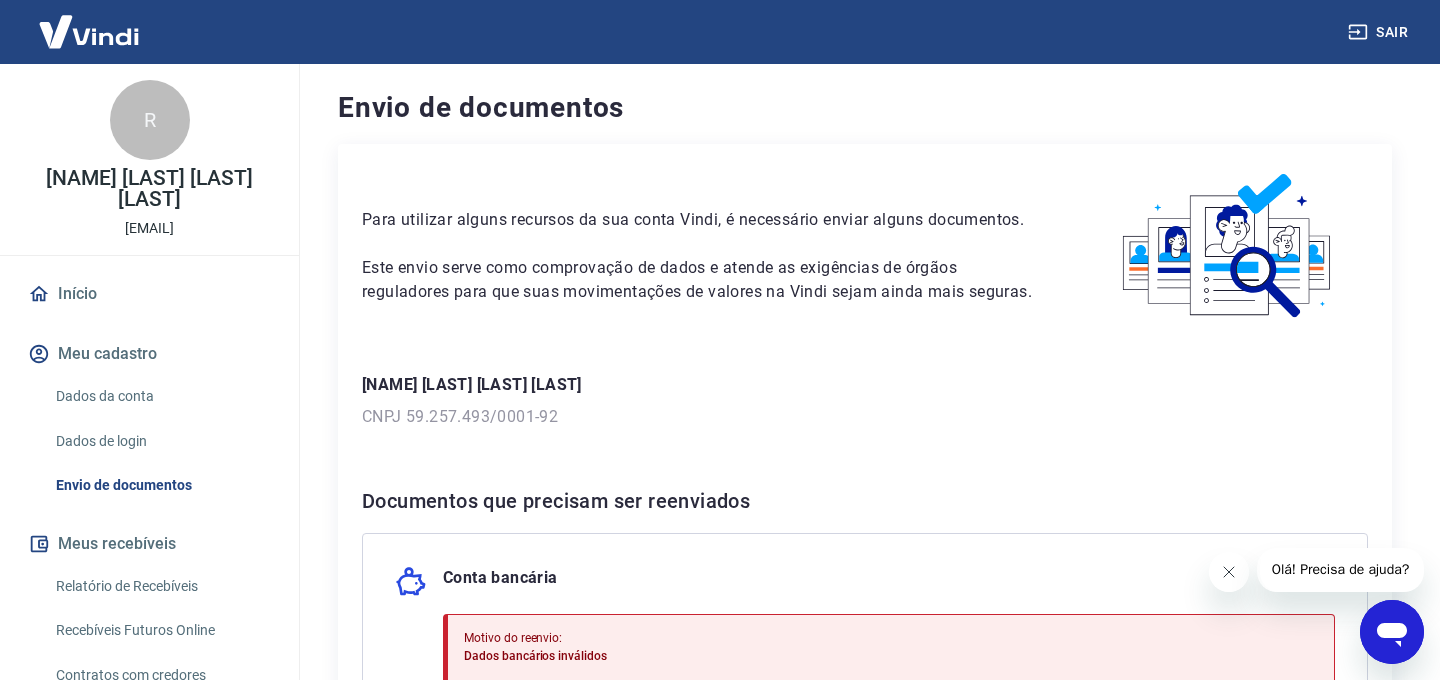 scroll, scrollTop: 444, scrollLeft: 0, axis: vertical 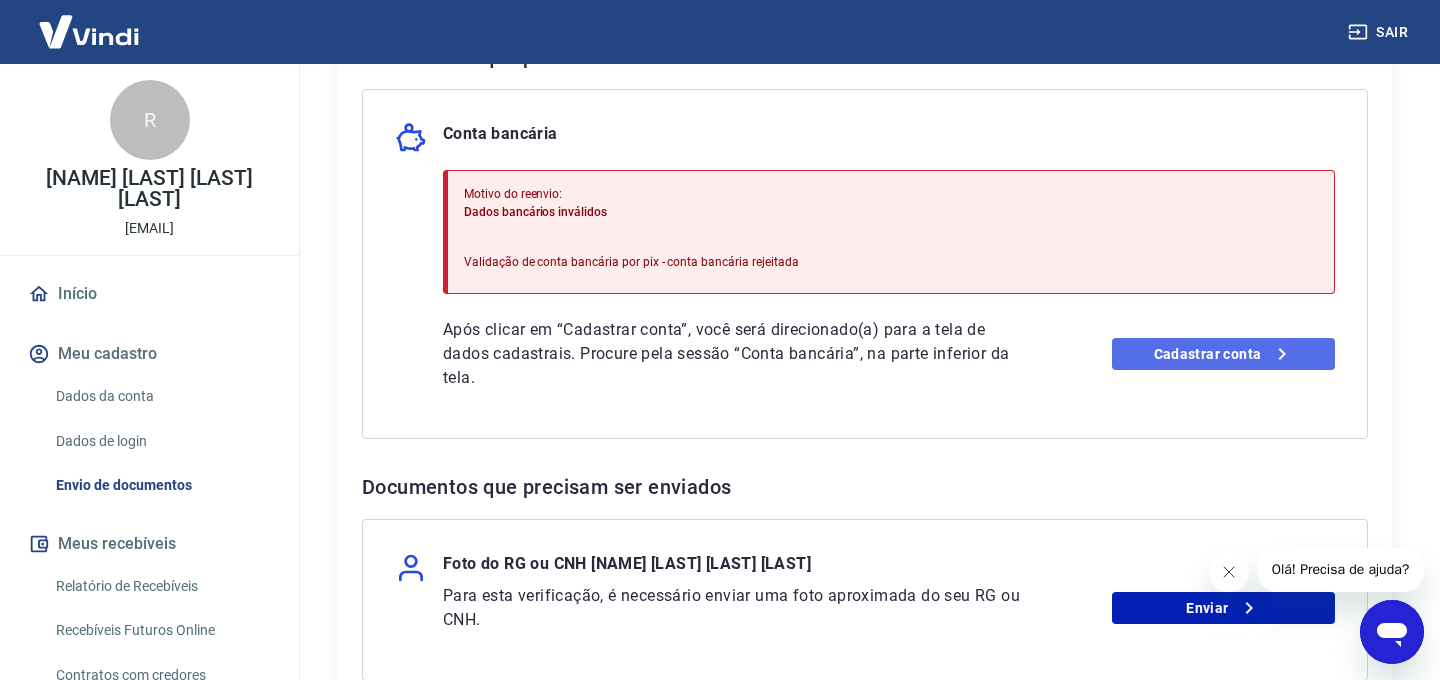click on "Cadastrar conta" at bounding box center (1223, 354) 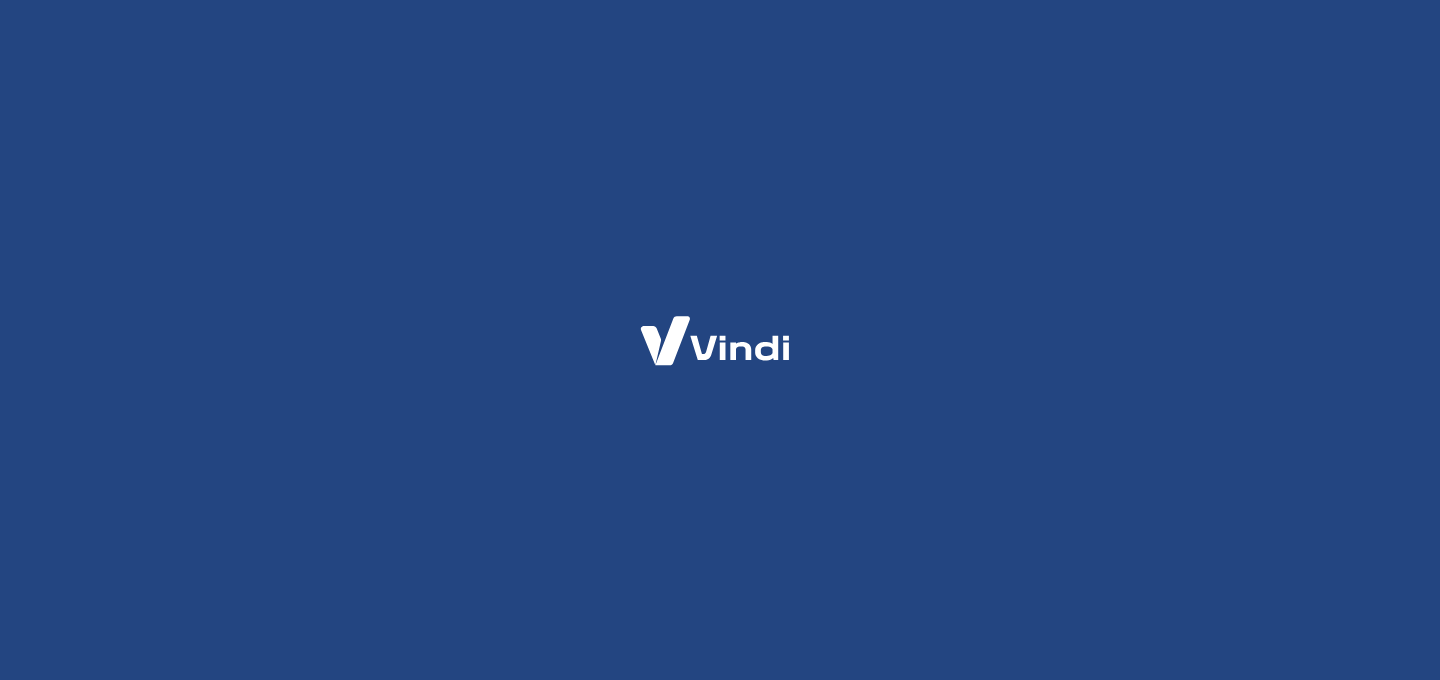 scroll, scrollTop: 0, scrollLeft: 0, axis: both 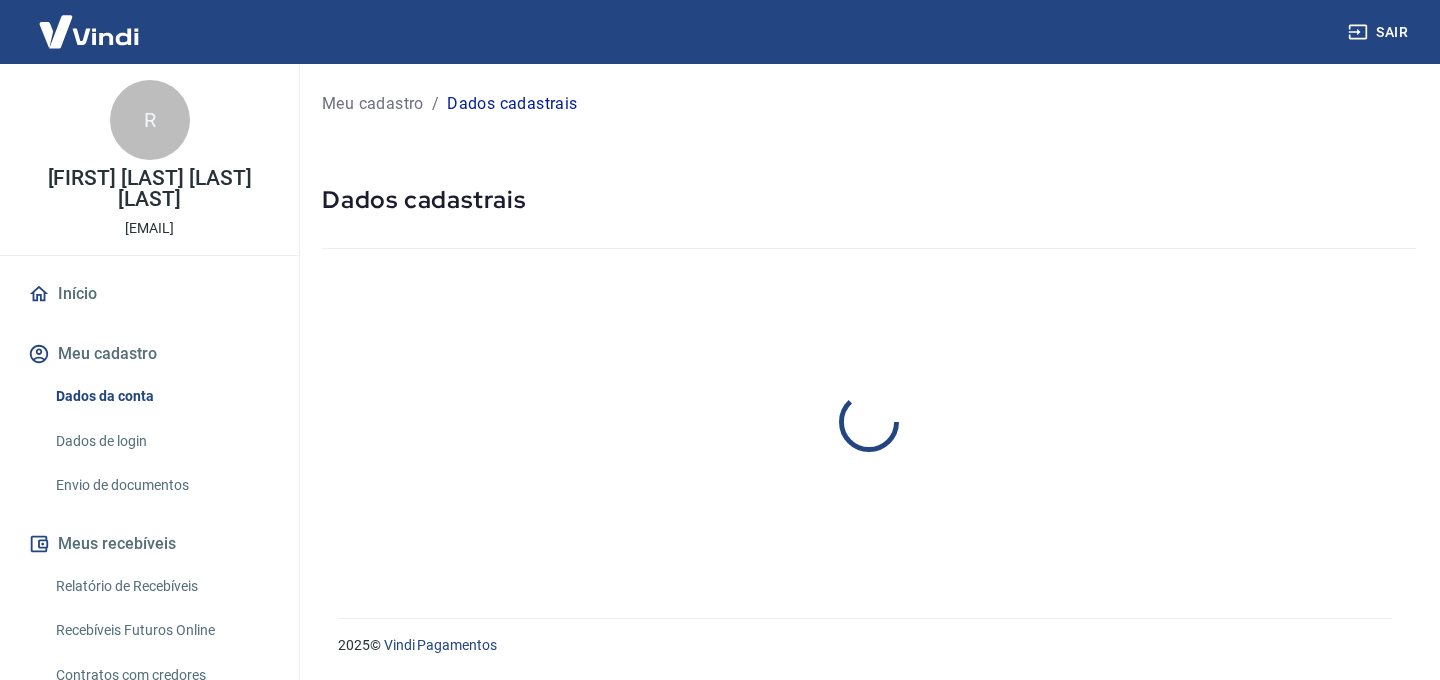 select on "SP" 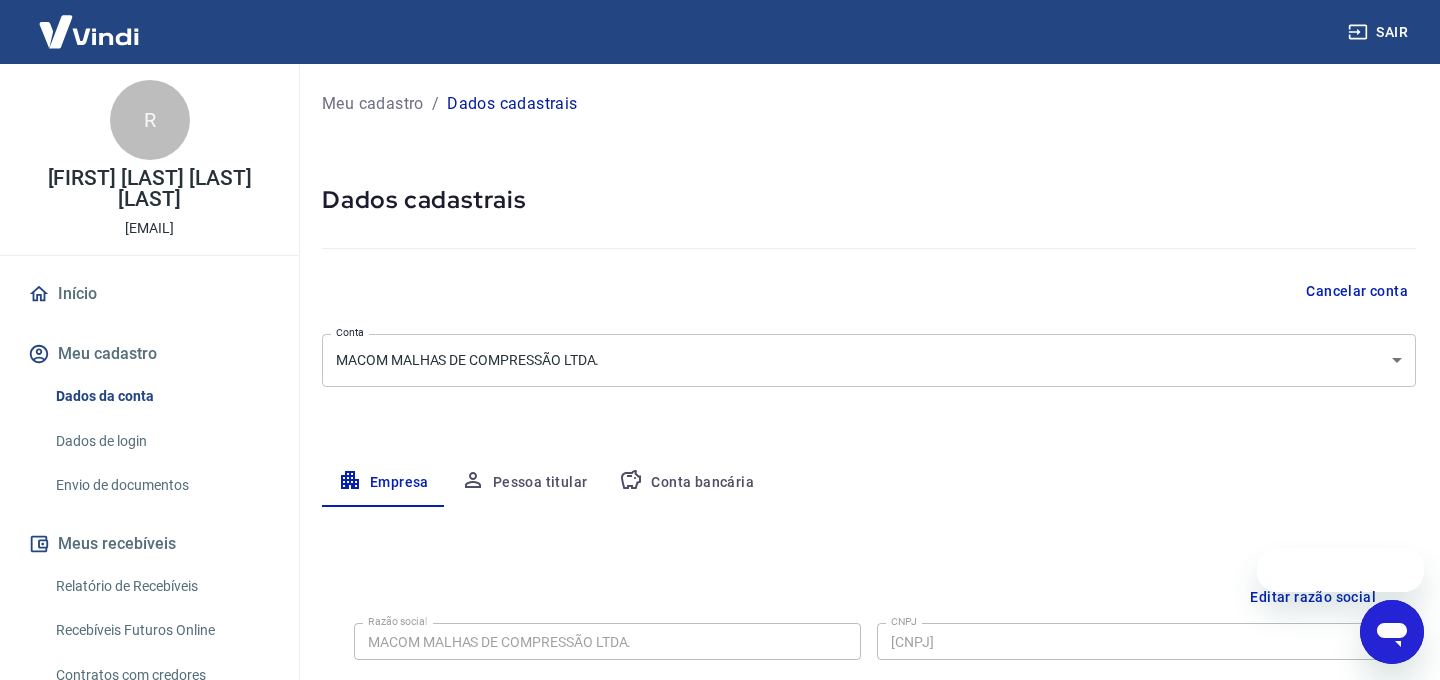 scroll, scrollTop: 0, scrollLeft: 0, axis: both 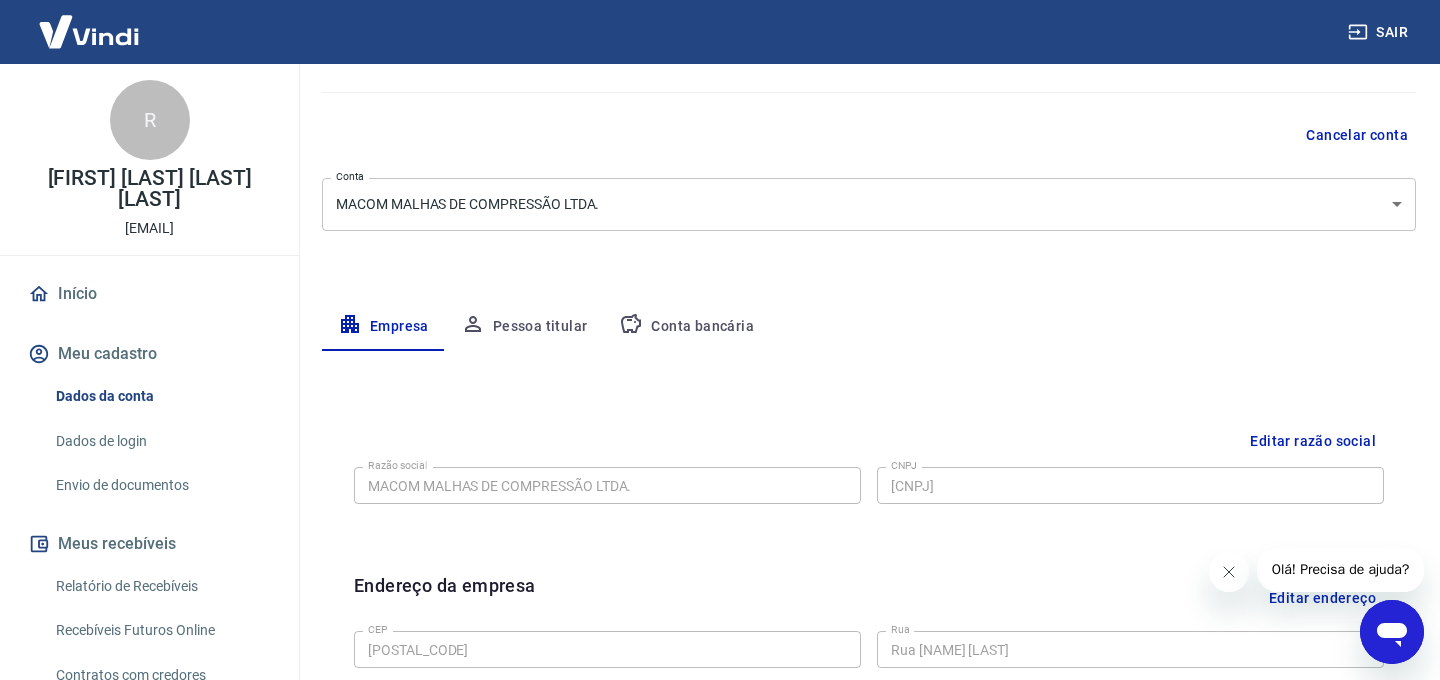 click on "Conta bancária" at bounding box center [686, 327] 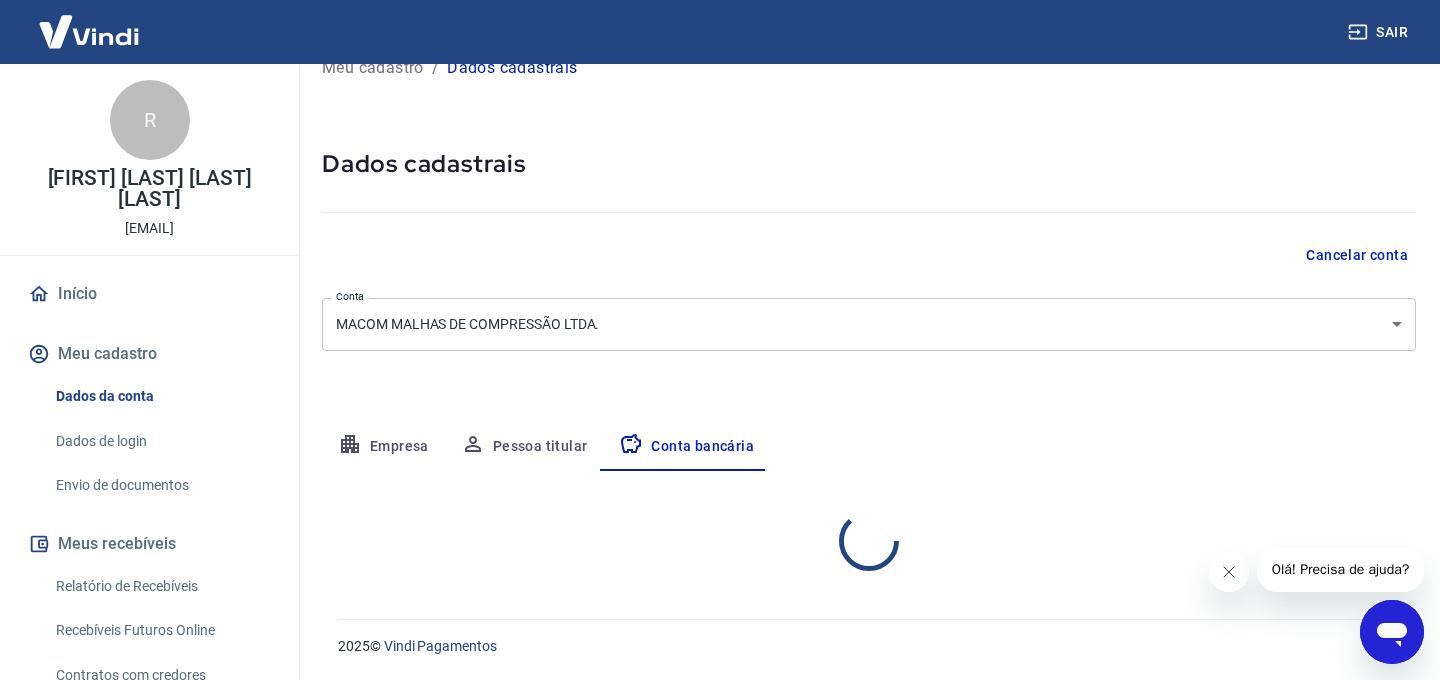 select on "1" 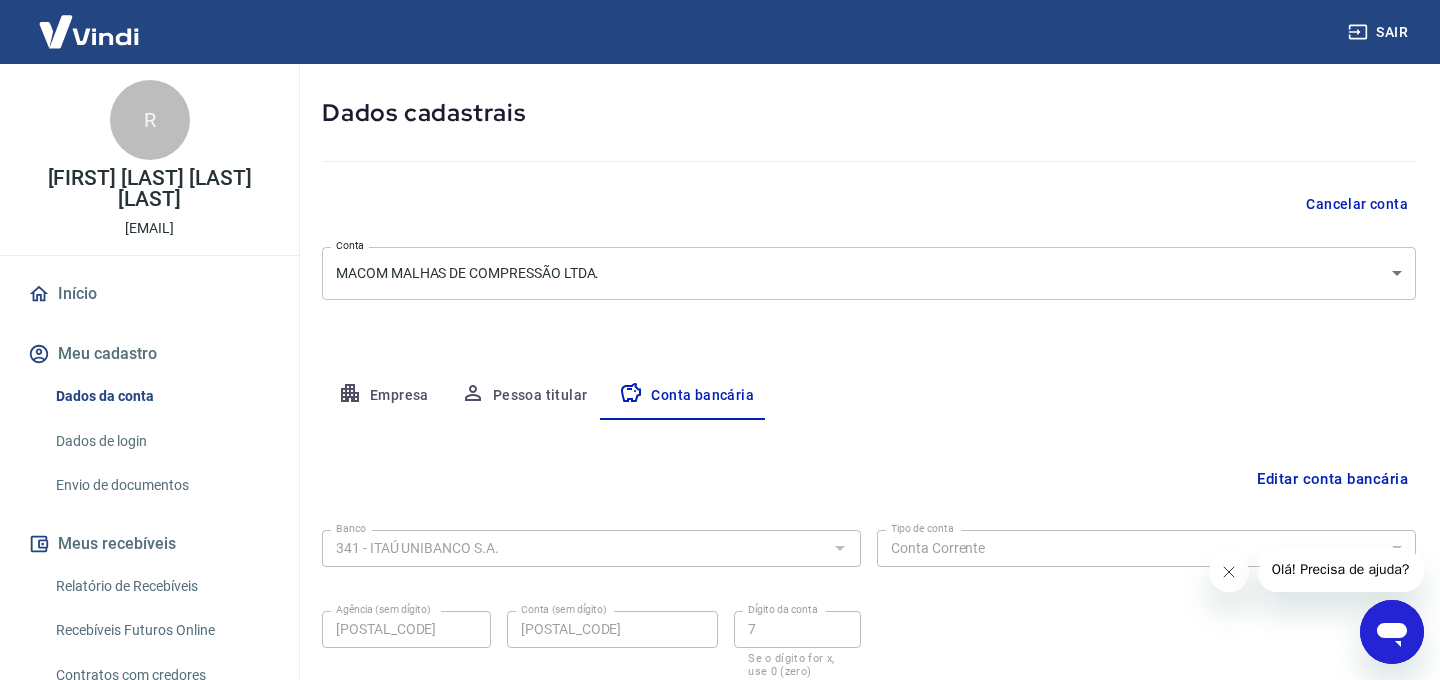 scroll, scrollTop: 0, scrollLeft: 0, axis: both 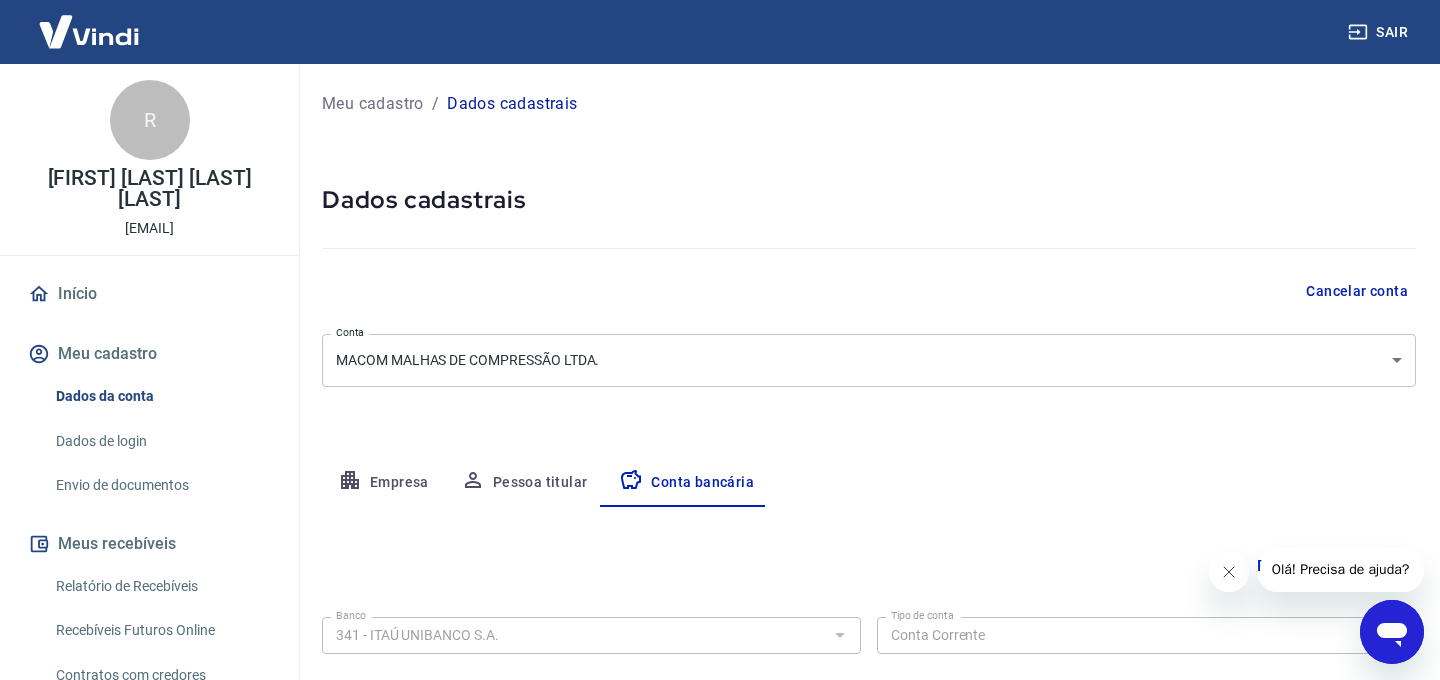 click on "Início" at bounding box center (149, 294) 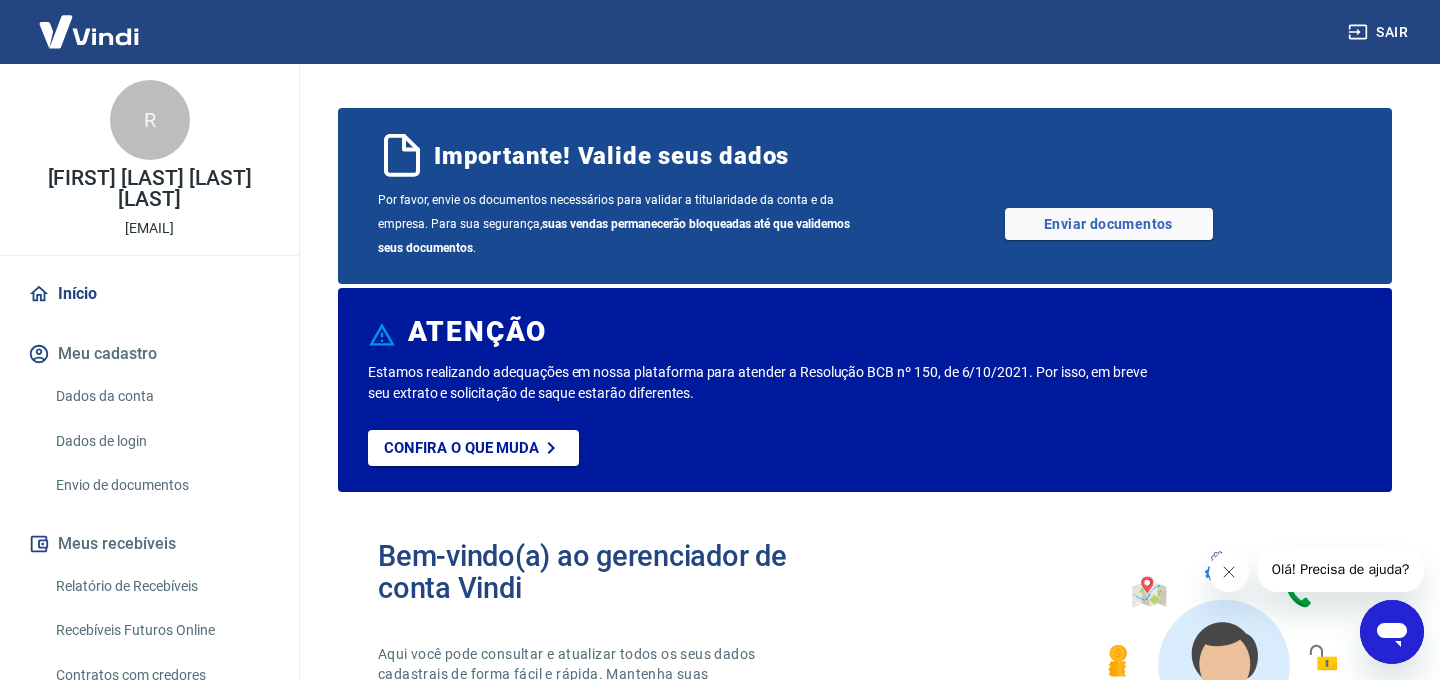 scroll, scrollTop: 179, scrollLeft: 0, axis: vertical 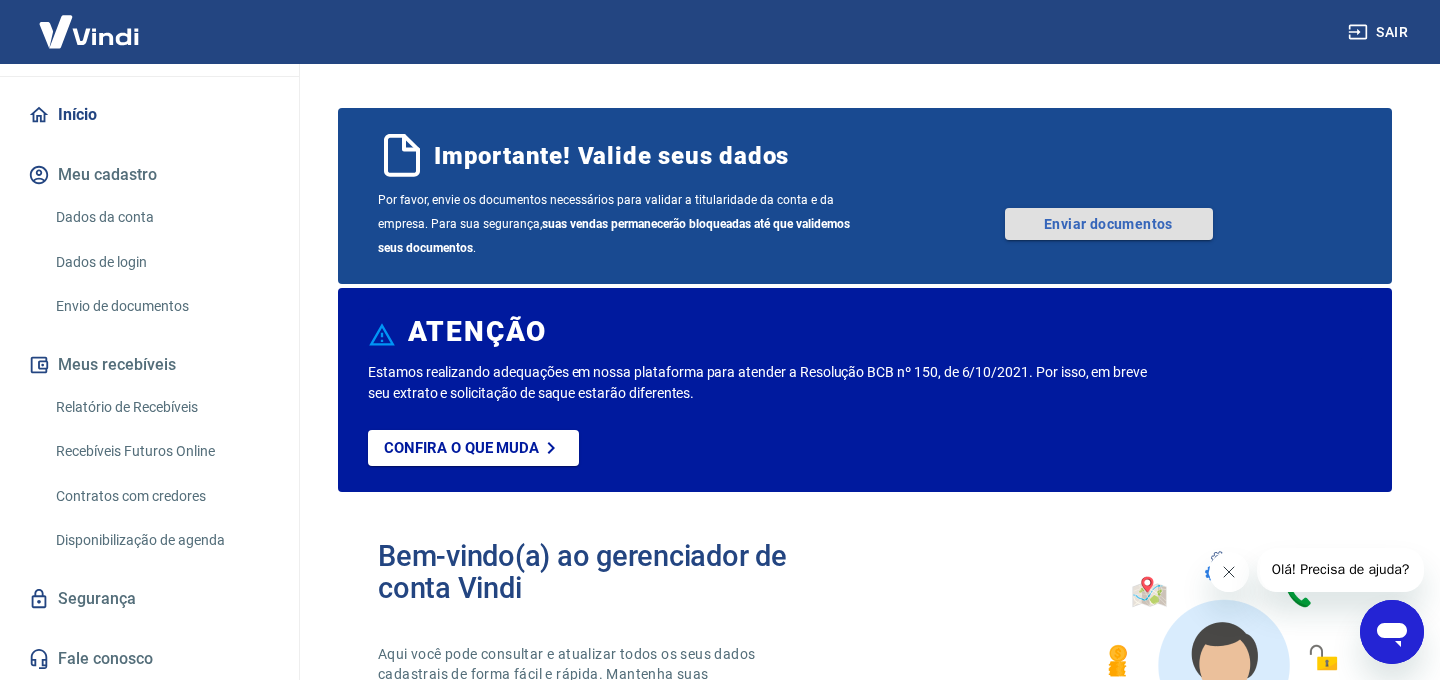 click on "Enviar documentos" at bounding box center (1109, 224) 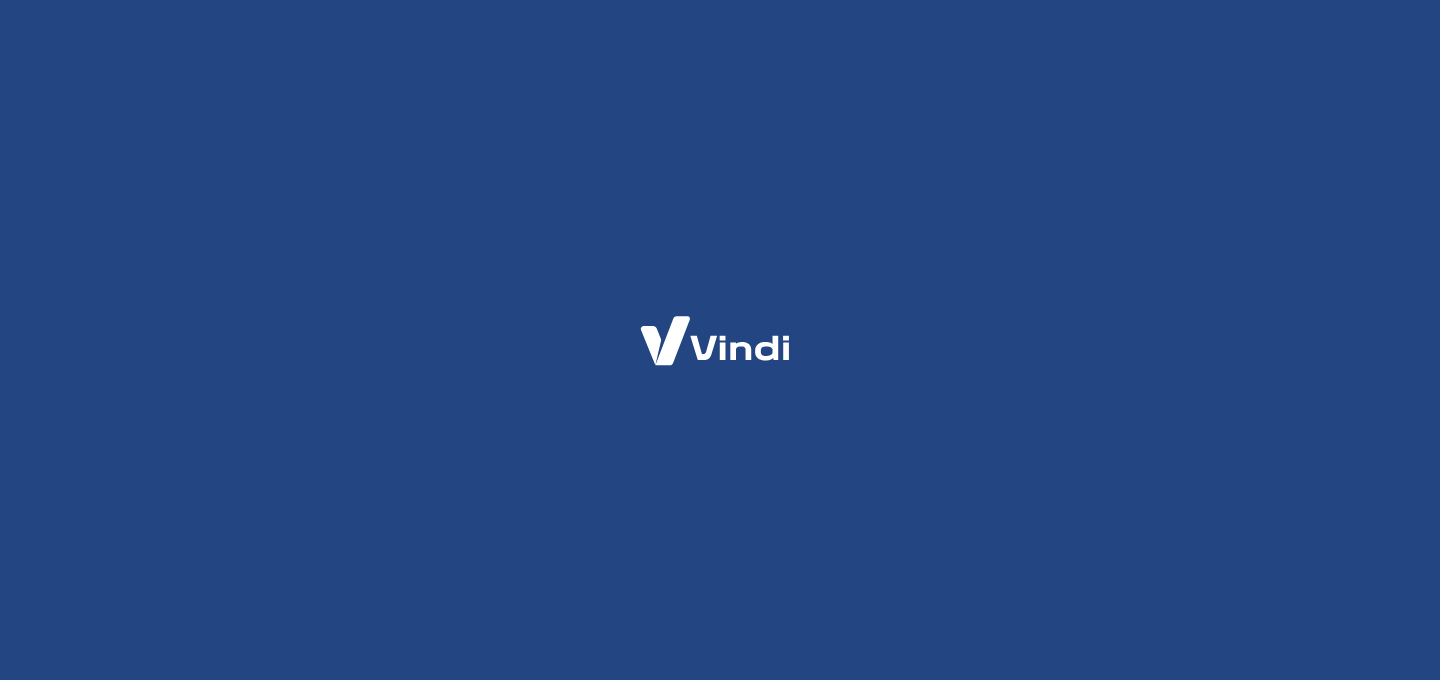 scroll, scrollTop: 0, scrollLeft: 0, axis: both 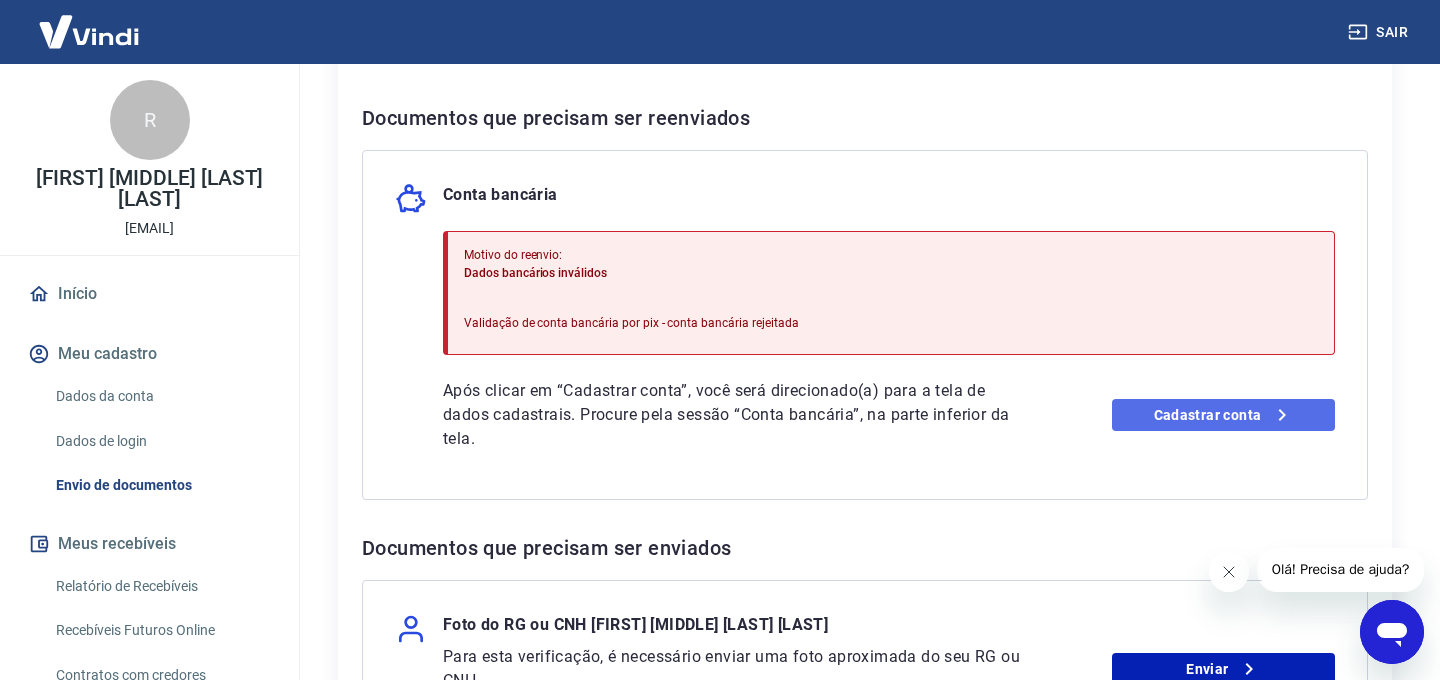 click on "Cadastrar conta" at bounding box center (1223, 415) 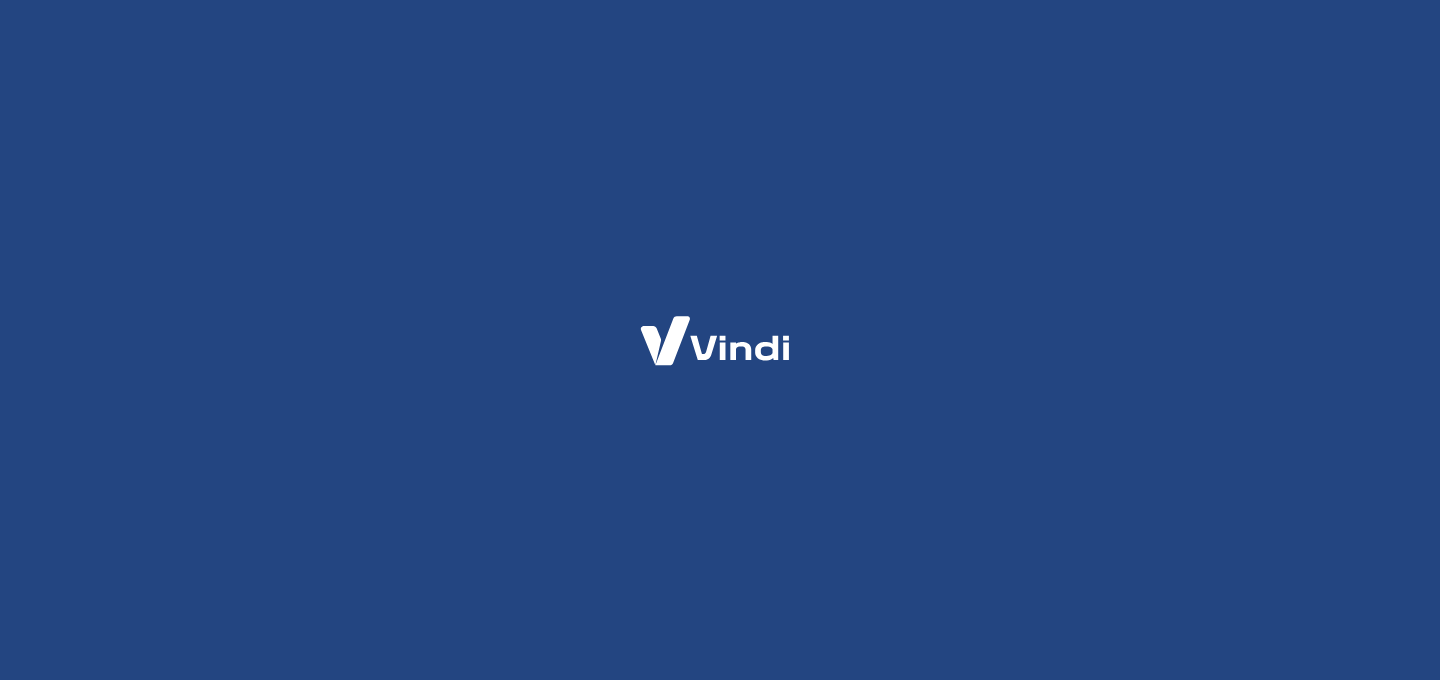 scroll, scrollTop: 0, scrollLeft: 0, axis: both 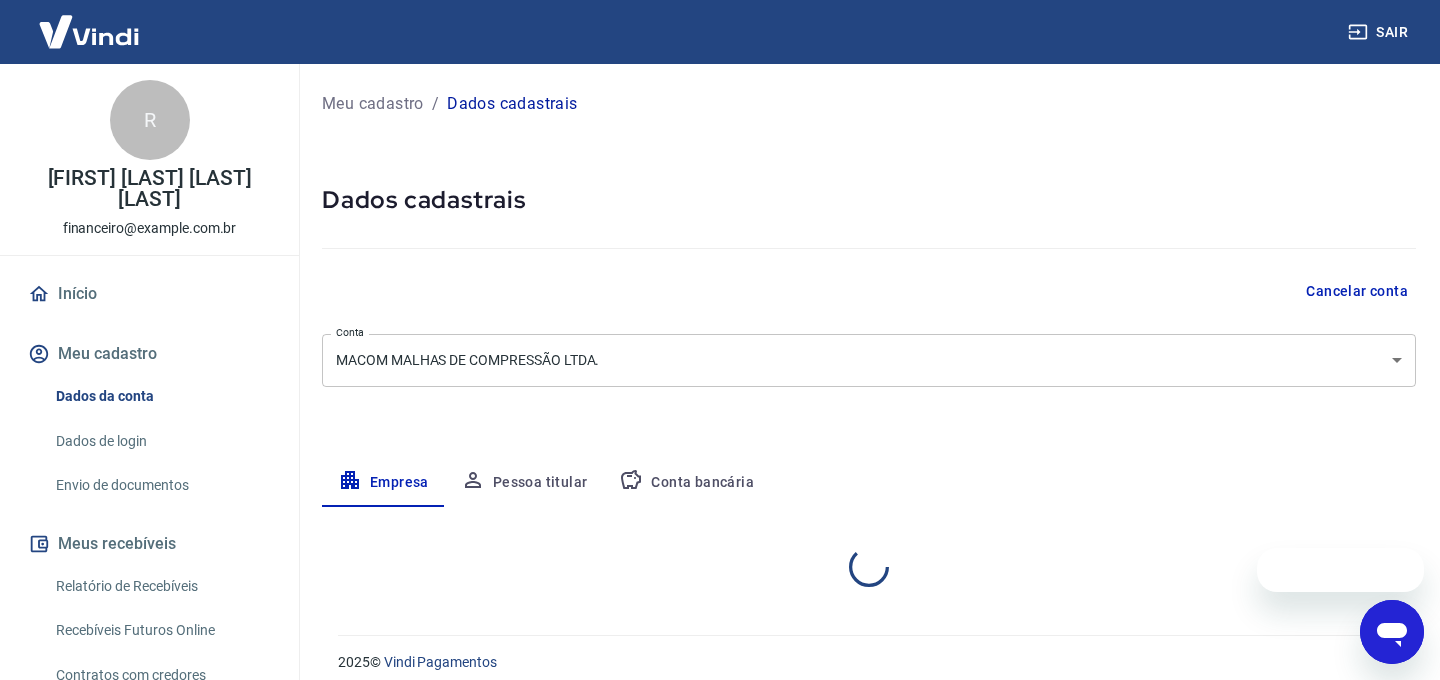 select on "SP" 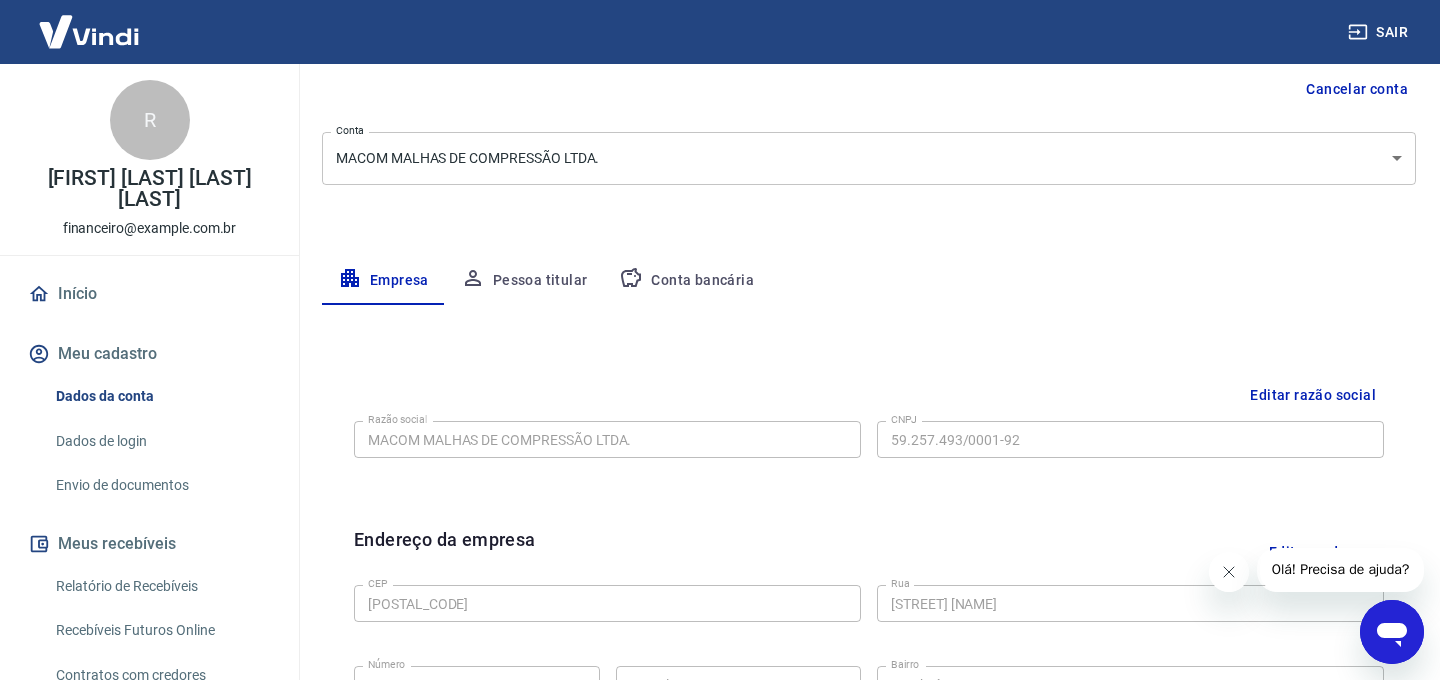 scroll, scrollTop: 168, scrollLeft: 0, axis: vertical 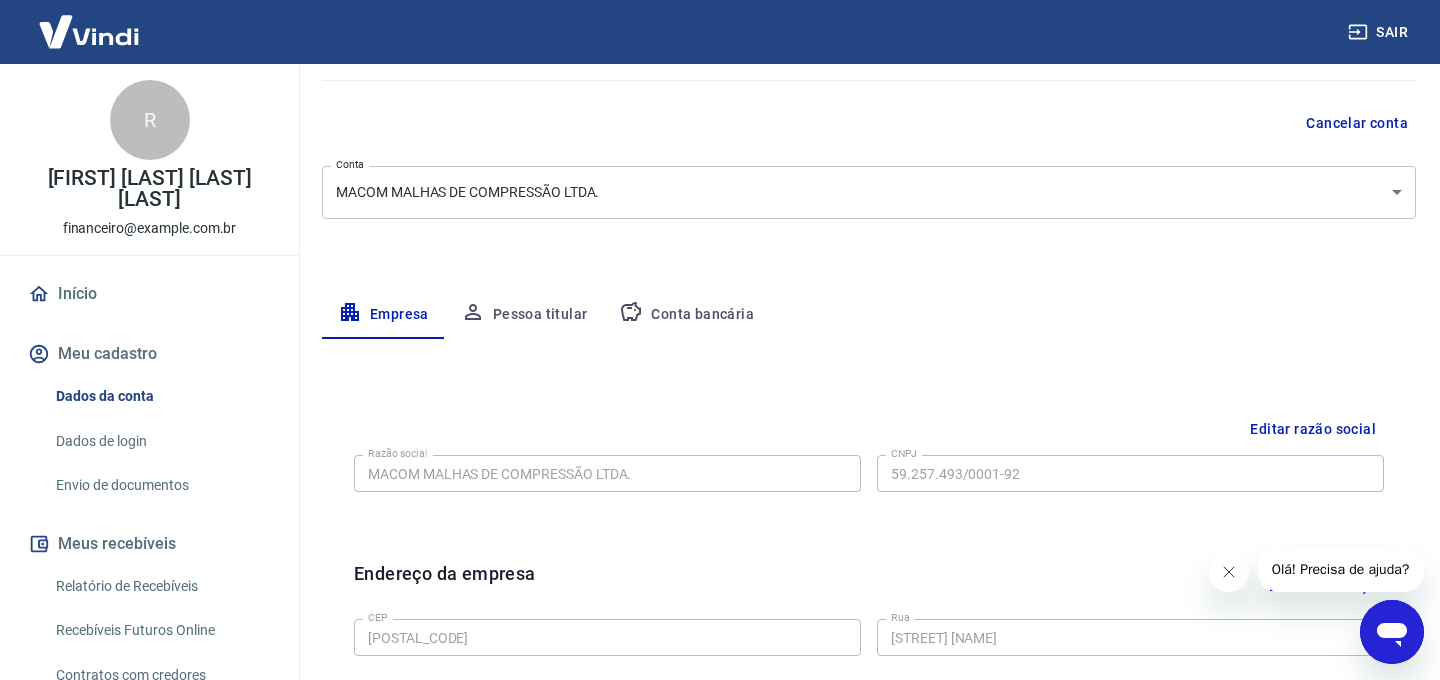 click on "Pessoa titular" at bounding box center [524, 315] 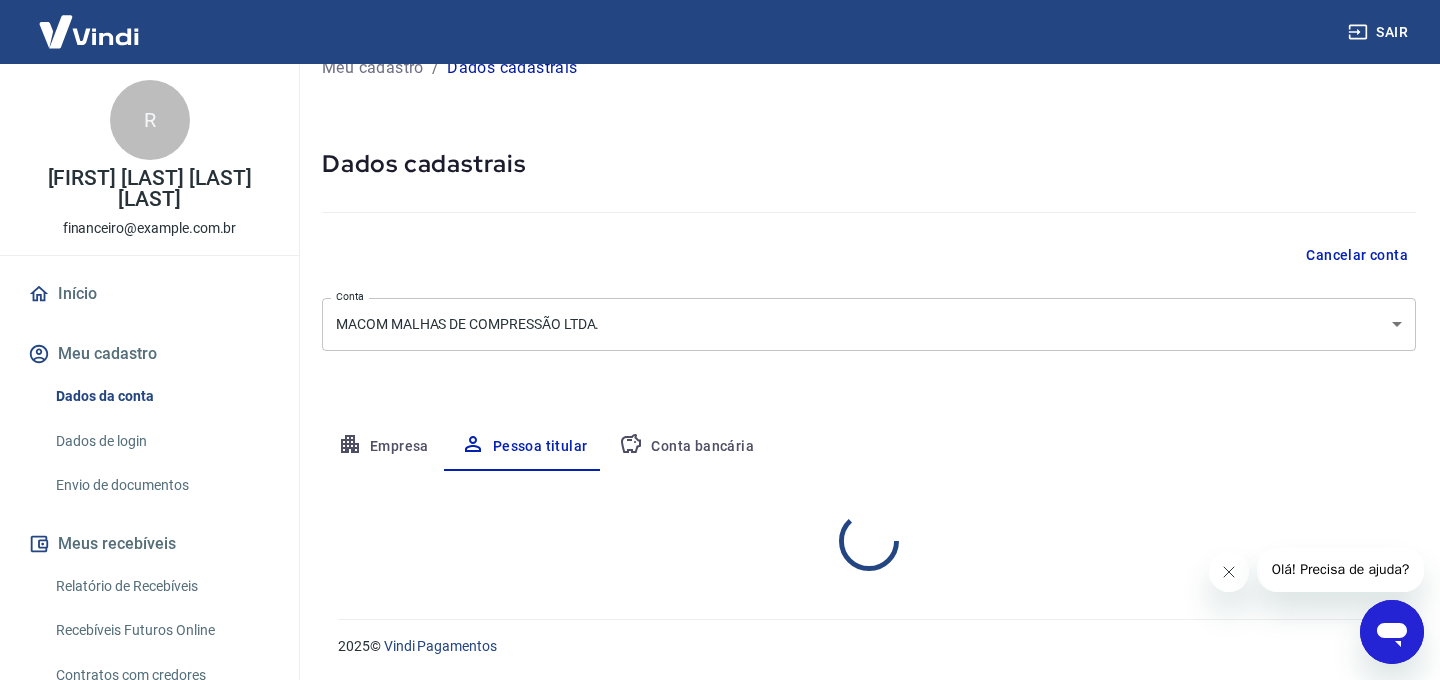 scroll, scrollTop: 120, scrollLeft: 0, axis: vertical 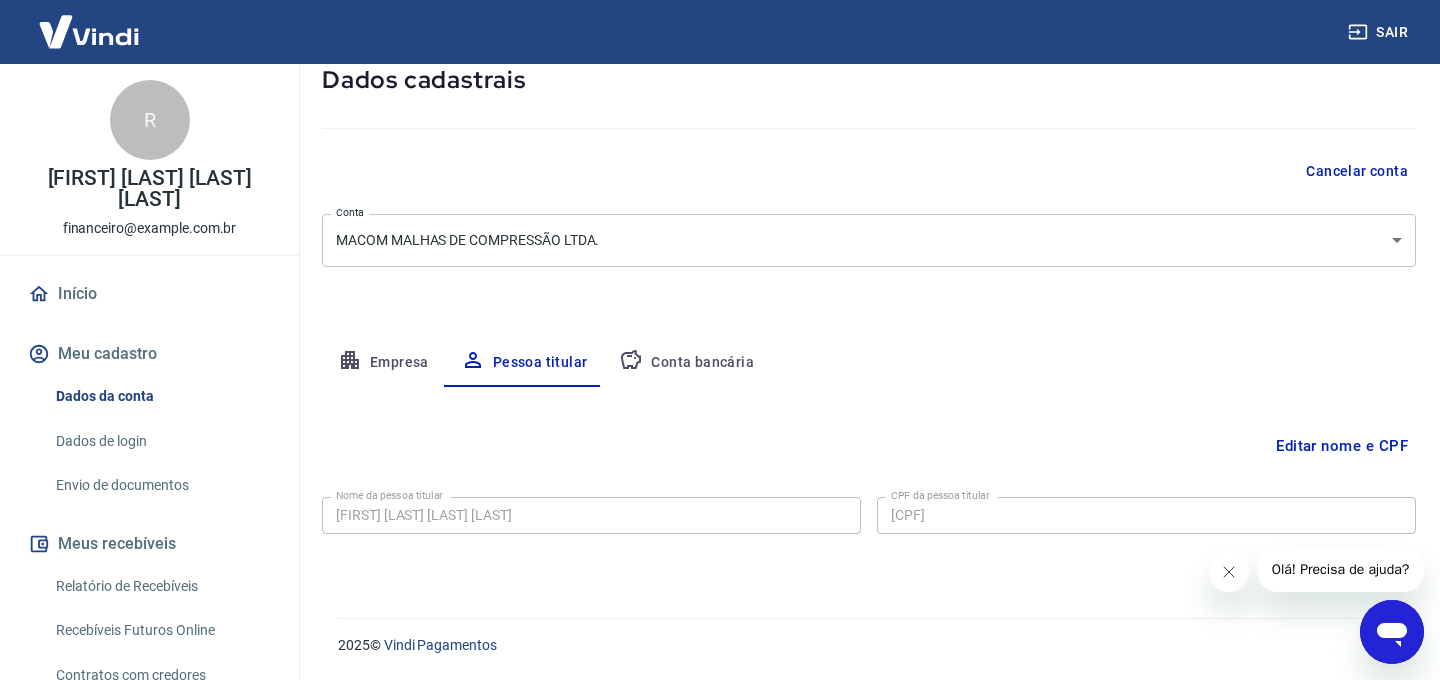 click on "Conta bancária" at bounding box center (686, 363) 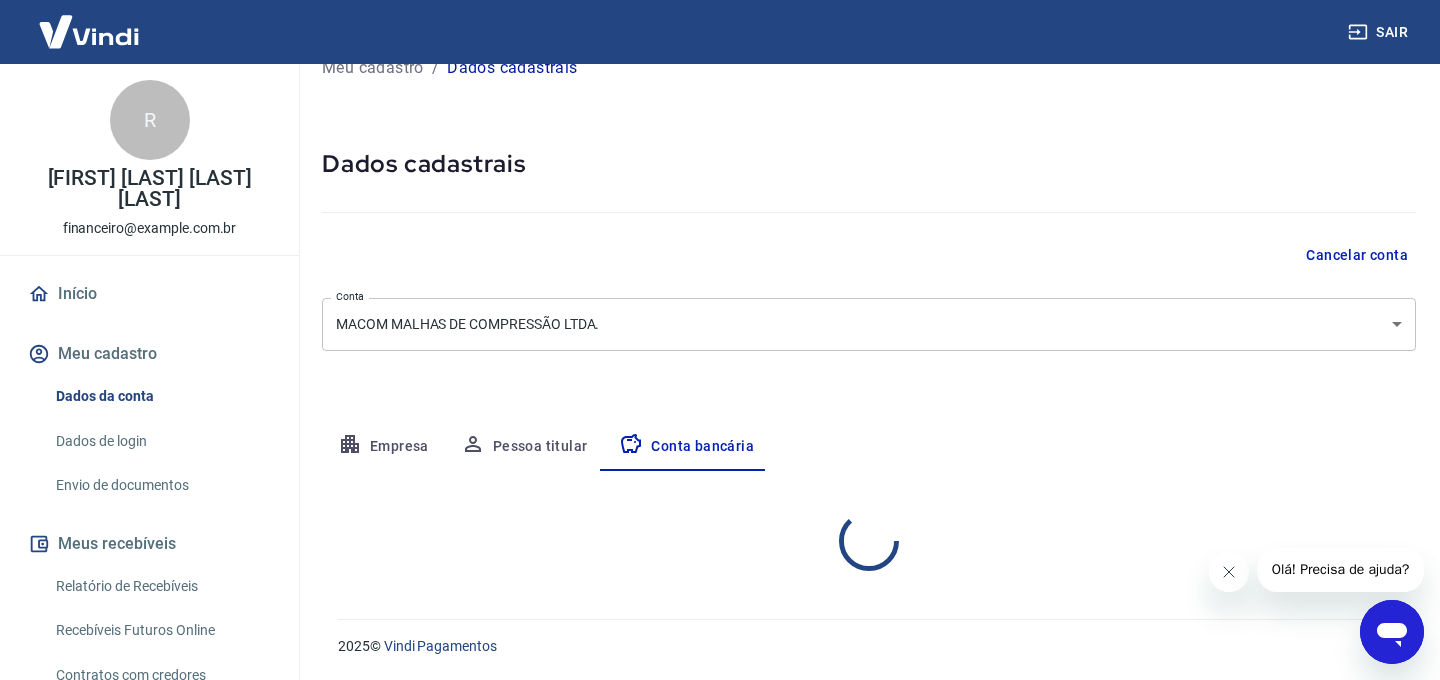 select on "1" 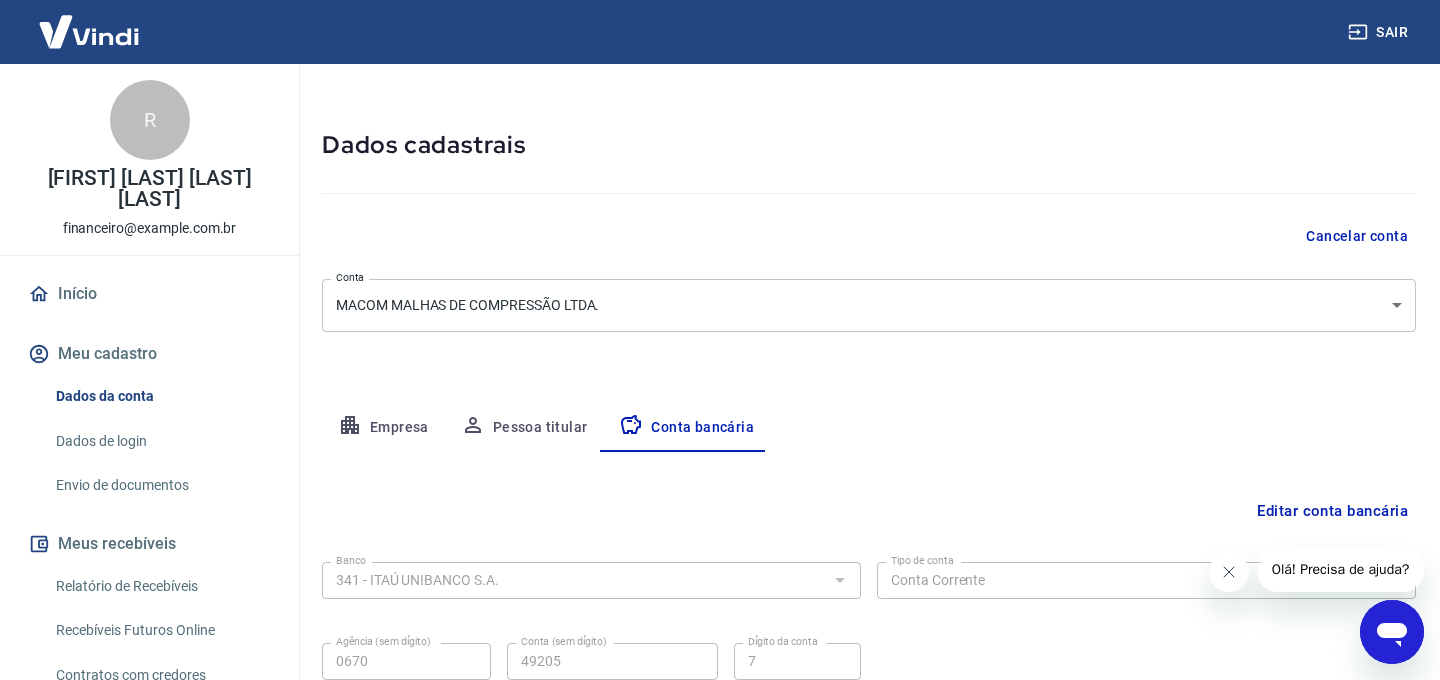 scroll, scrollTop: 0, scrollLeft: 0, axis: both 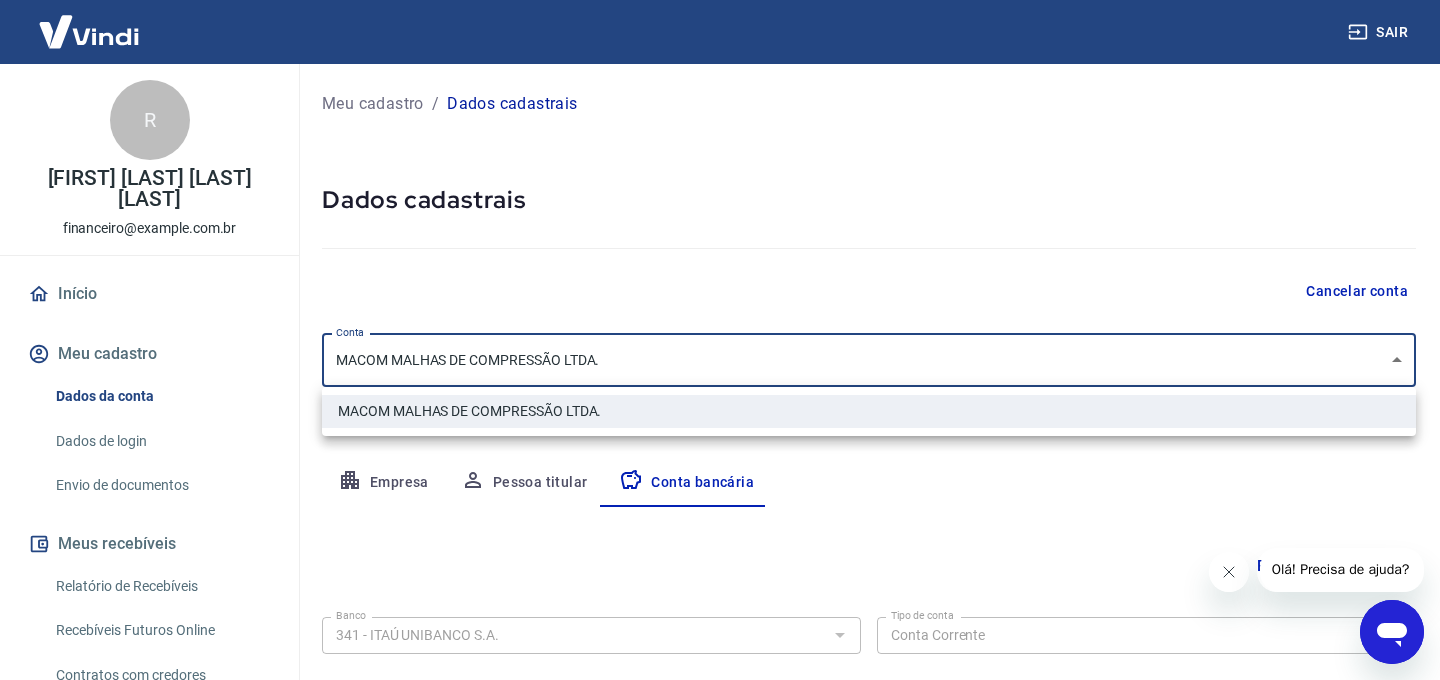 click on "Sair R [FIRST] [LAST] [LAST] [LAST] financeiro@example.com.br Início Meu cadastro Dados da conta Dados de login Envio de documentos Meus recebíveis Relatório de Recebíveis Recebíveis Futuros Online Contratos com credores Disponibilização de agenda Segurança Fale conosco Meu cadastro / Dados cadastrais Dados cadastrais Cancelar conta Conta MACOM MALHAS DE COMPRESSÃO LTDA. [object Object] Conta Empresa Pessoa titular Conta bancária Editar conta bancária Banco 341 - ITAÚ UNIBANCO S.A. Banco Tipo de conta Conta Corrente Conta Poupança Tipo de conta Agência (sem dígito) 0670 Agência (sem dígito) Conta (sem dígito) 49205 Conta (sem dígito) Dígito da conta 7 Dígito da conta Se o dígito for x, use 0 (zero) Atenção Ao cadastrar uma nova conta bancária, faremos um crédito de valor simbólico na conta bancária informada. Este crédito é apenas para verificação de segurança e será feito automaticamente após a alteração da conta. Salvar Cancelar 2025 © Vindi Pagamentos" at bounding box center [720, 340] 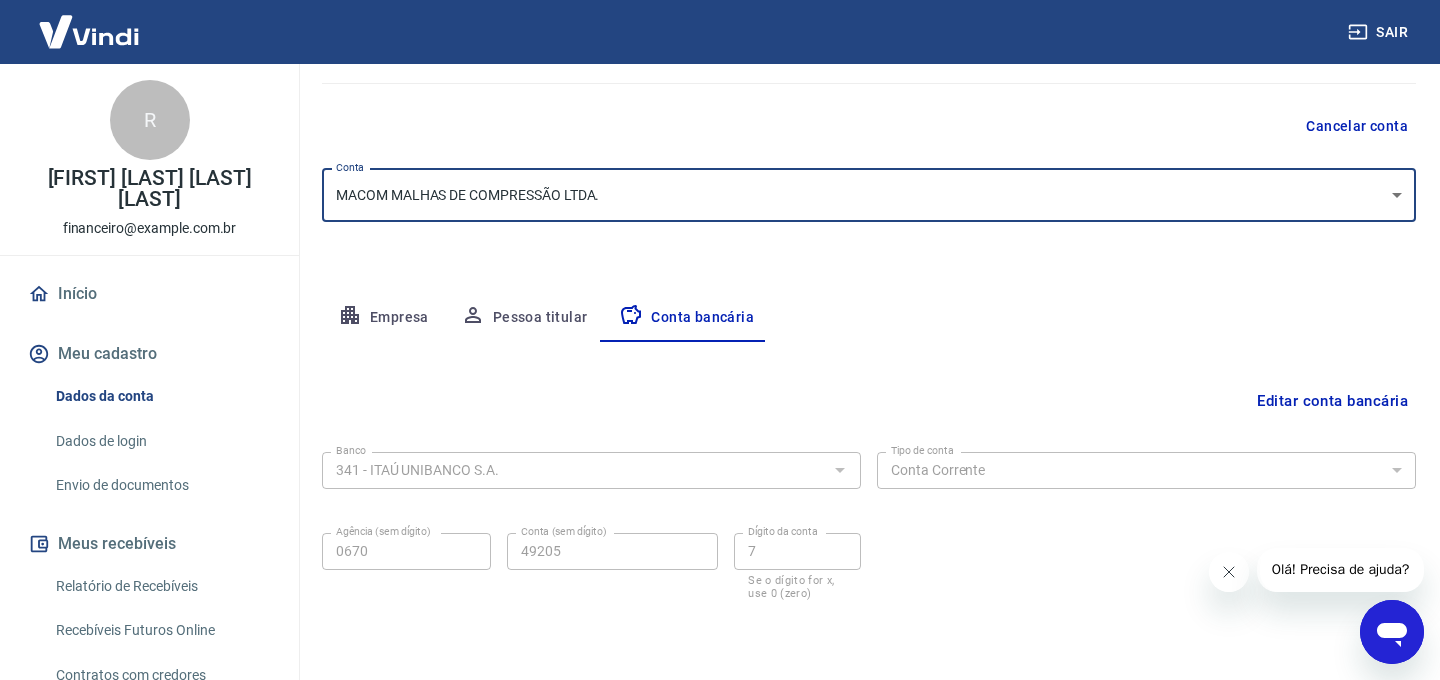 scroll, scrollTop: 167, scrollLeft: 0, axis: vertical 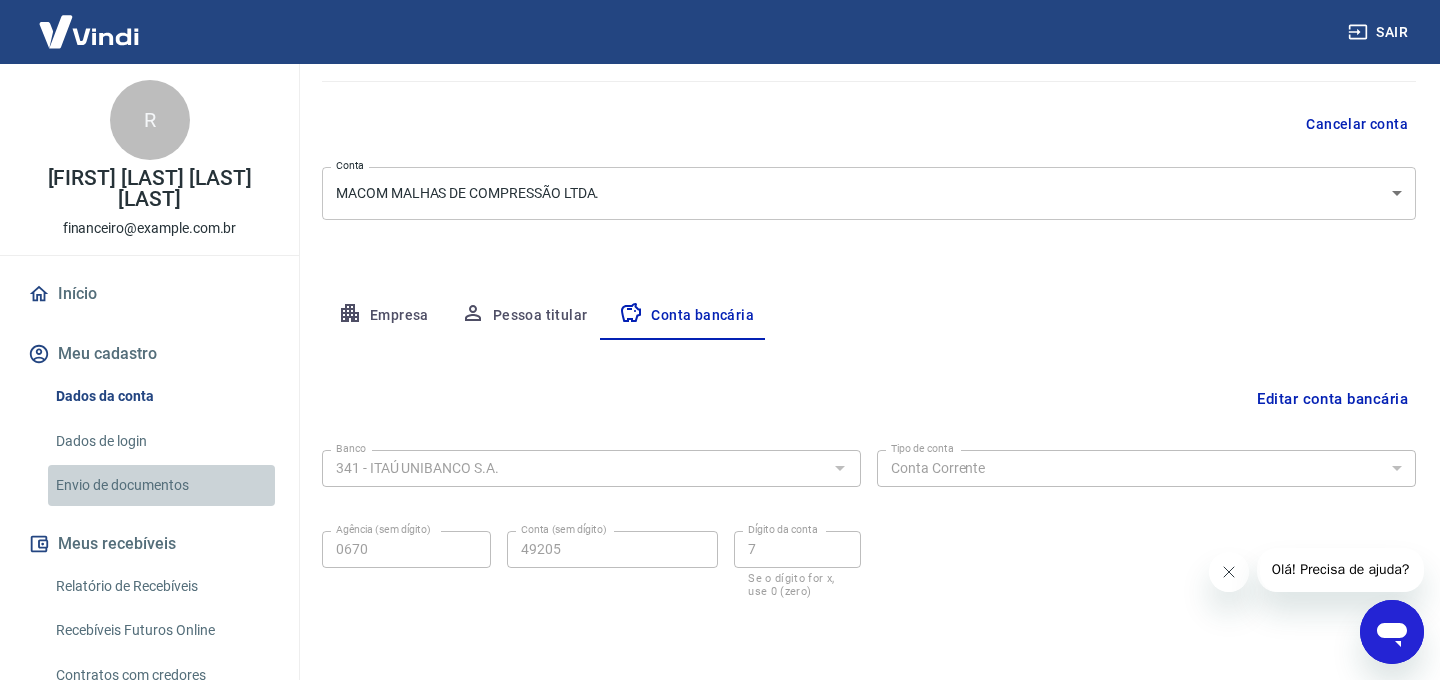 click on "Envio de documentos" at bounding box center [161, 485] 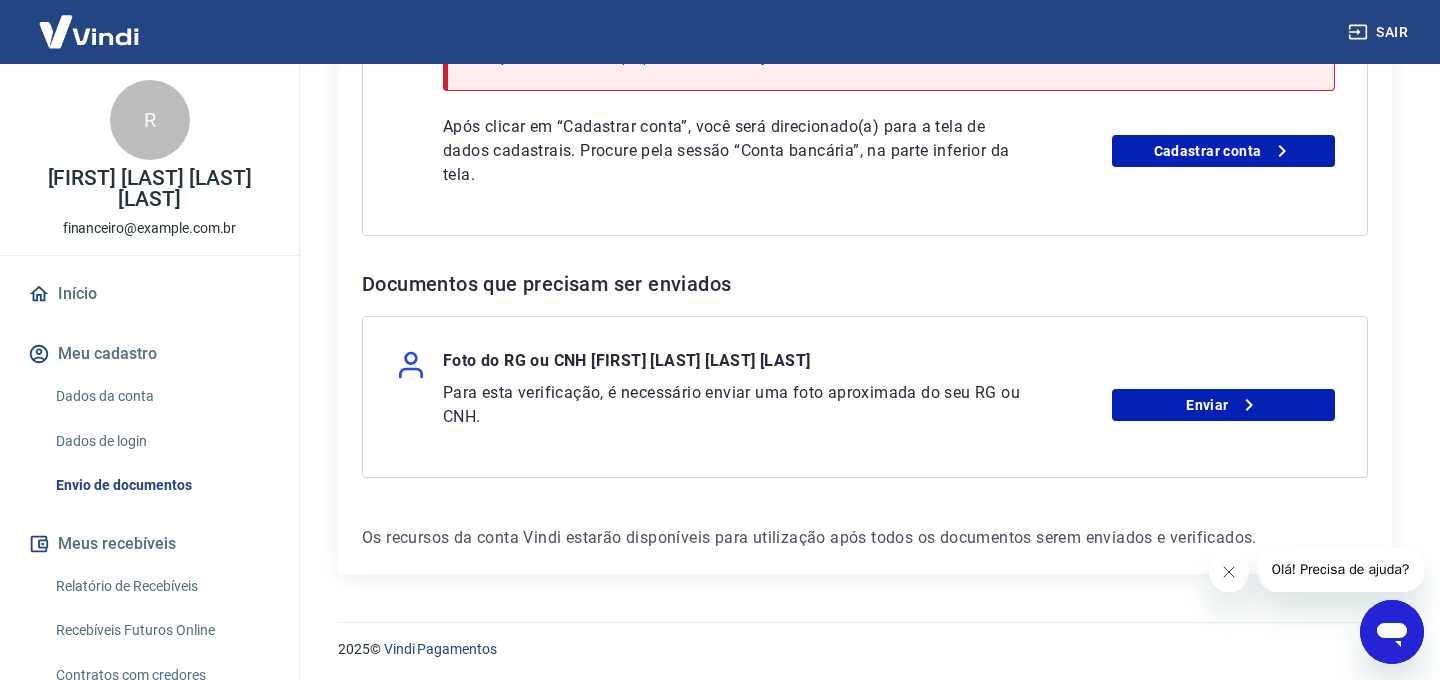 scroll, scrollTop: 651, scrollLeft: 0, axis: vertical 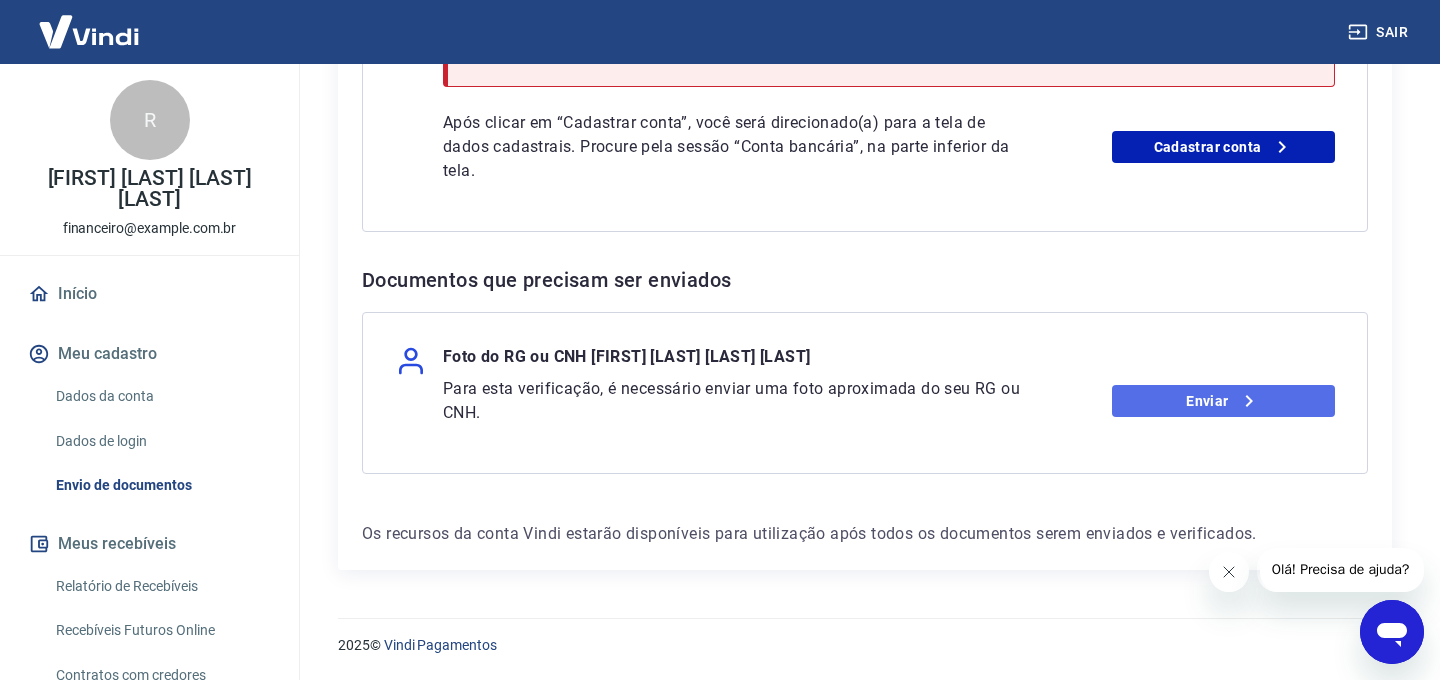 click on "Enviar" at bounding box center [1223, 401] 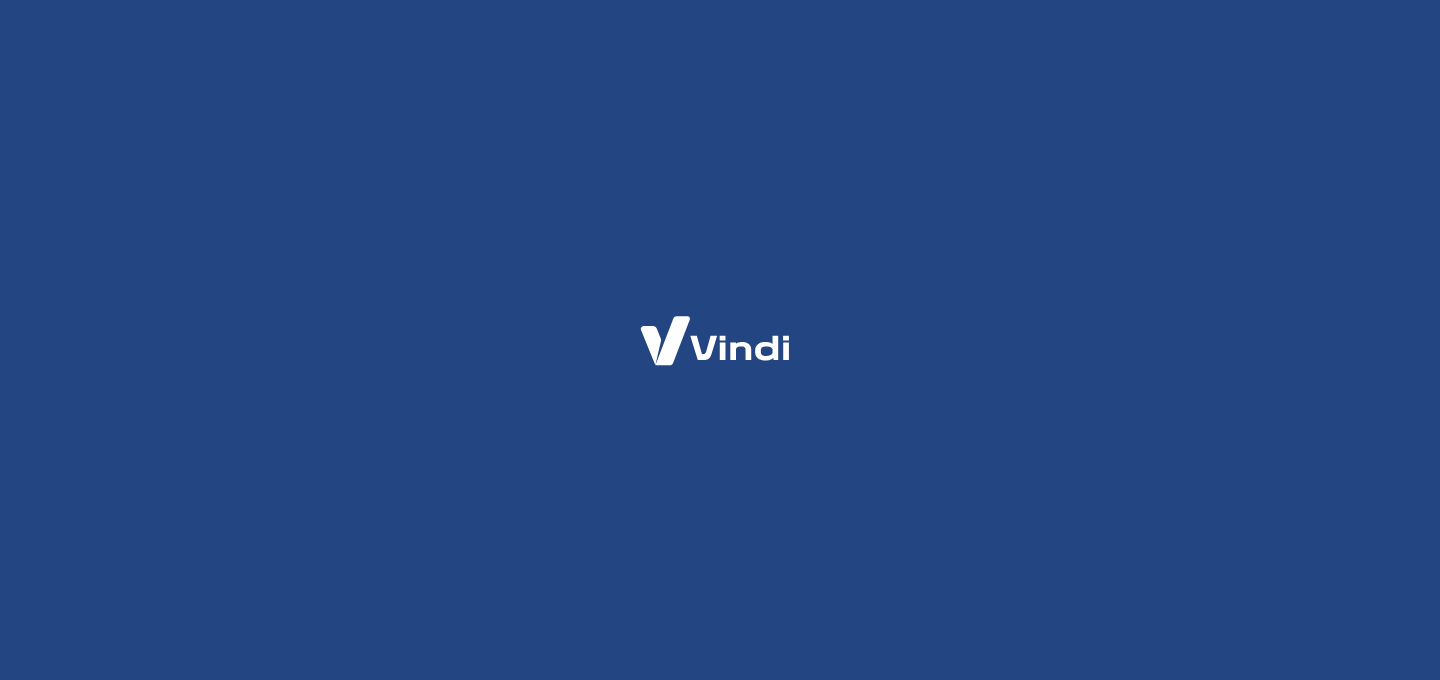 scroll, scrollTop: 0, scrollLeft: 0, axis: both 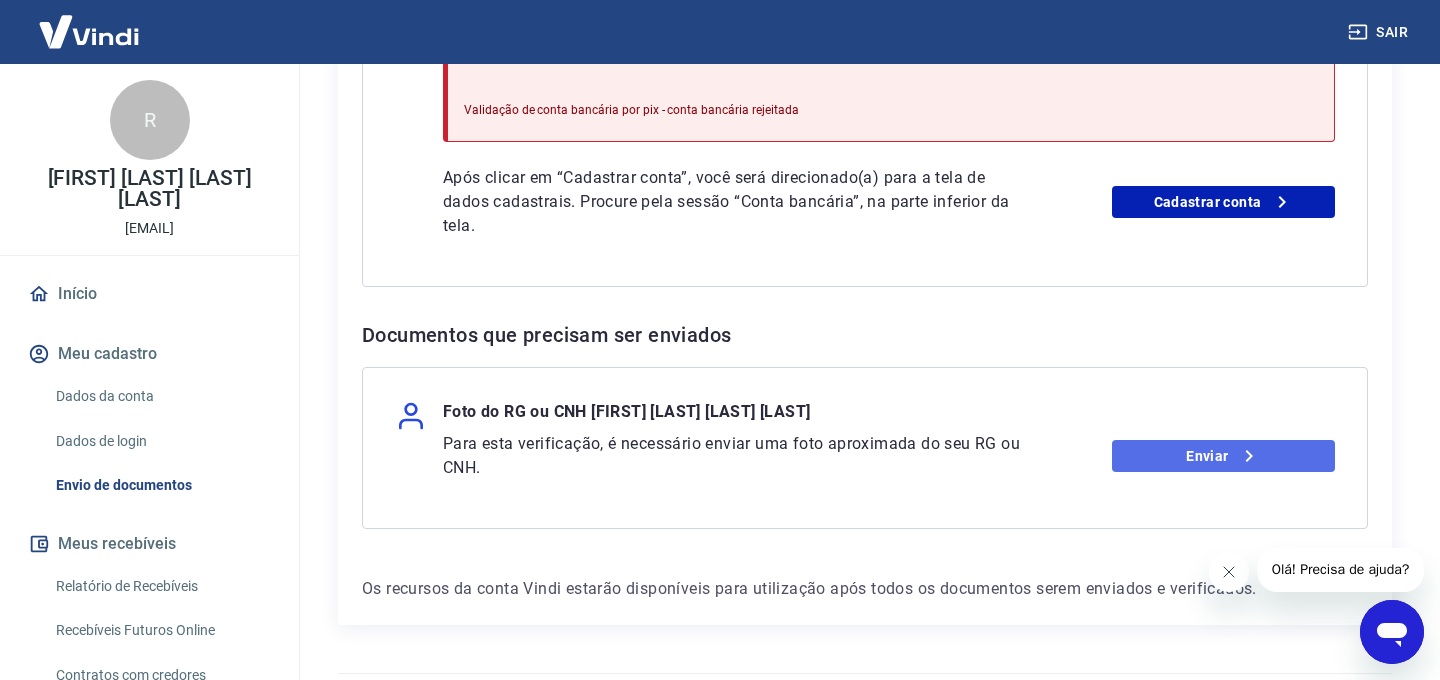click on "Enviar" at bounding box center (1223, 456) 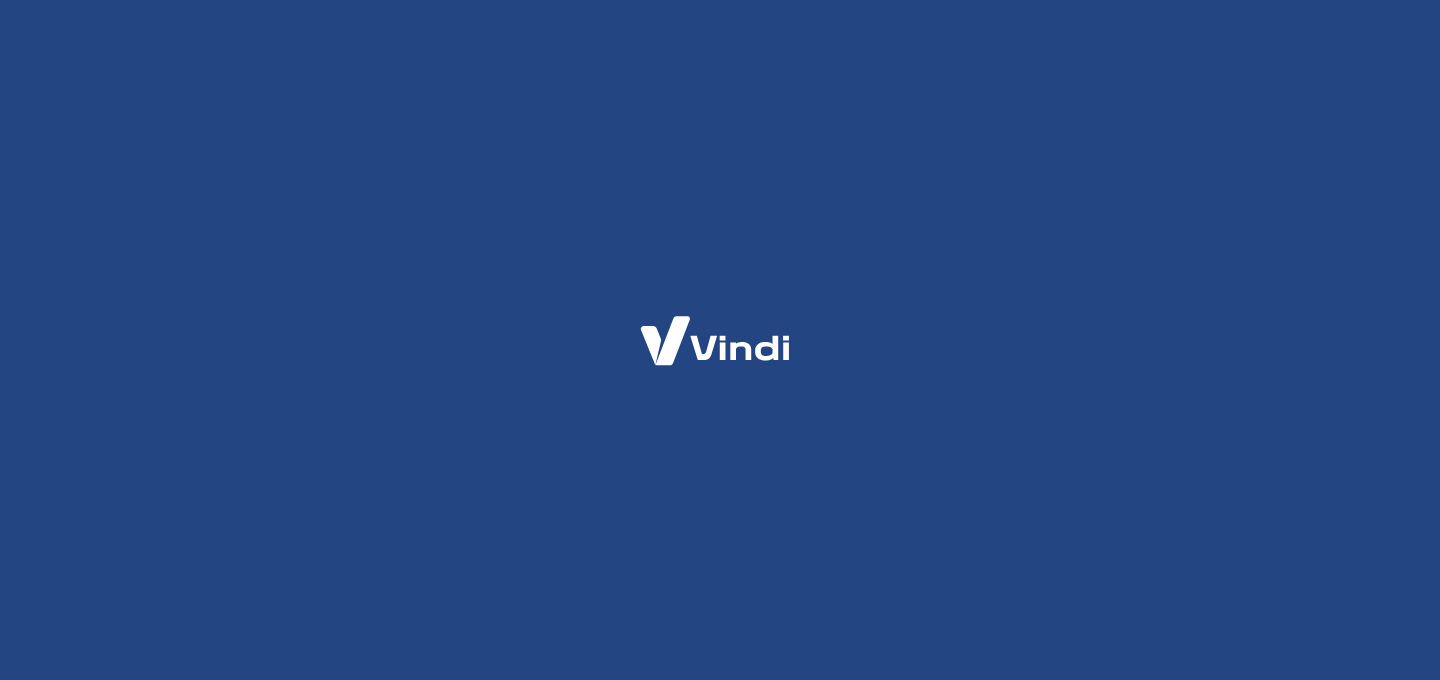 scroll, scrollTop: 0, scrollLeft: 0, axis: both 